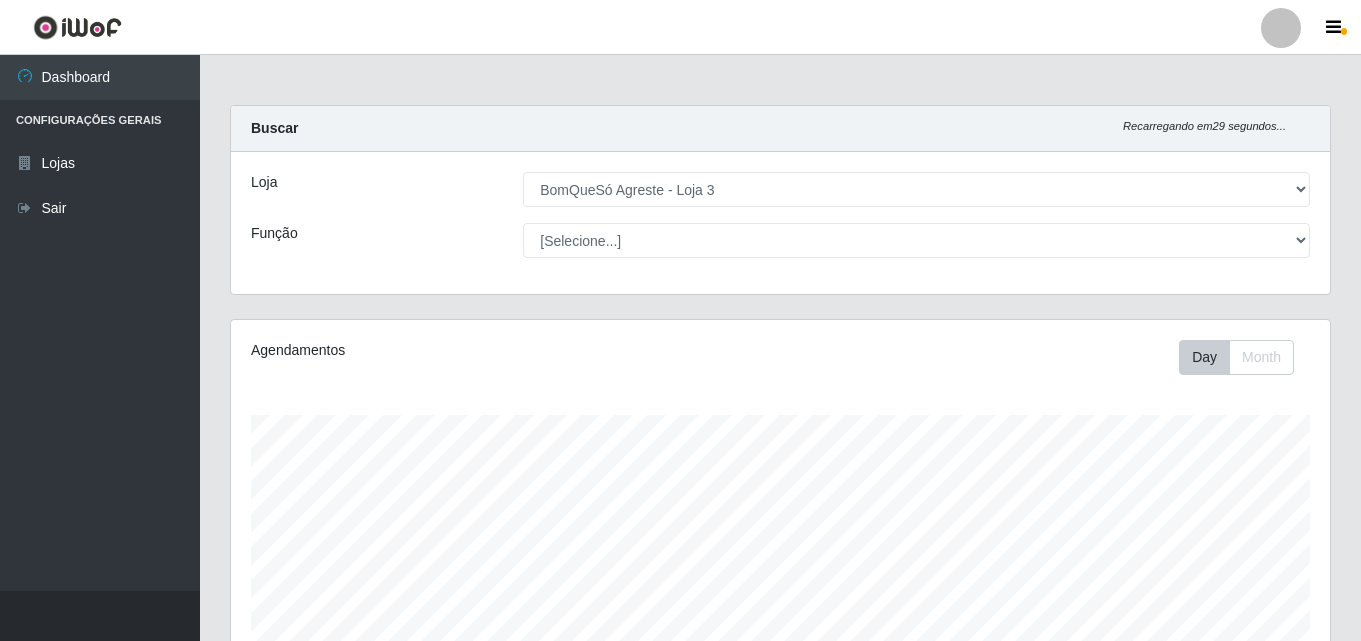 select on "215" 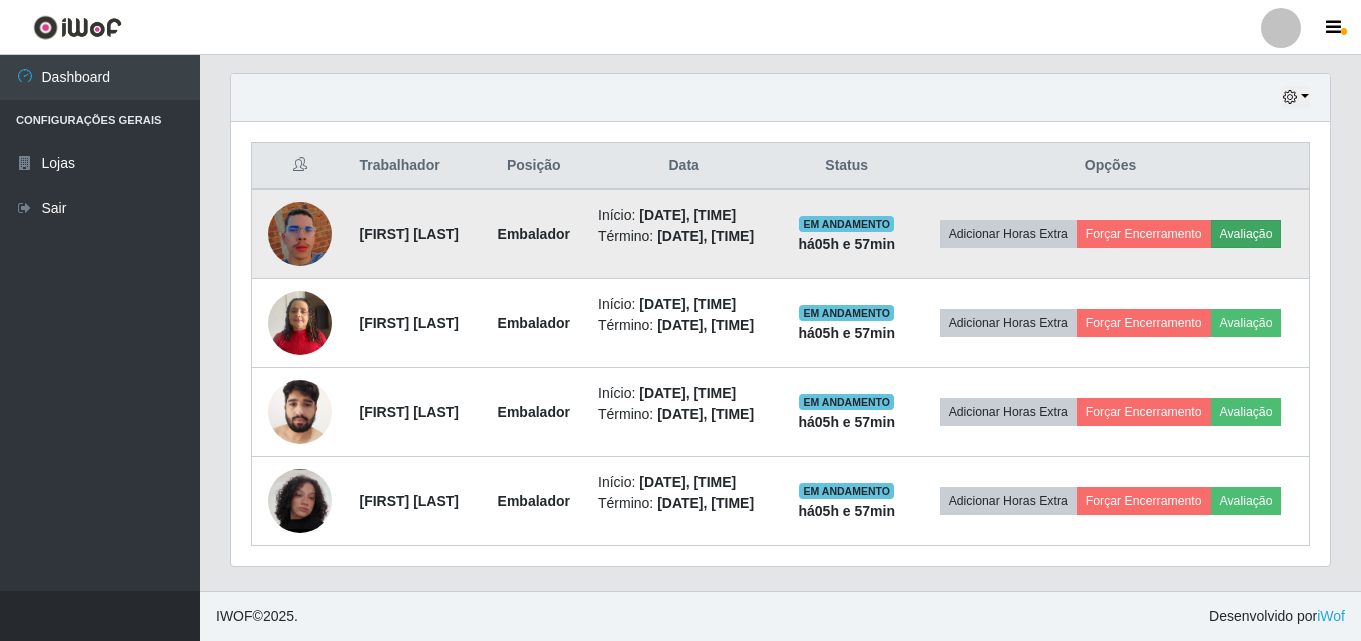 scroll, scrollTop: 999585, scrollLeft: 998901, axis: both 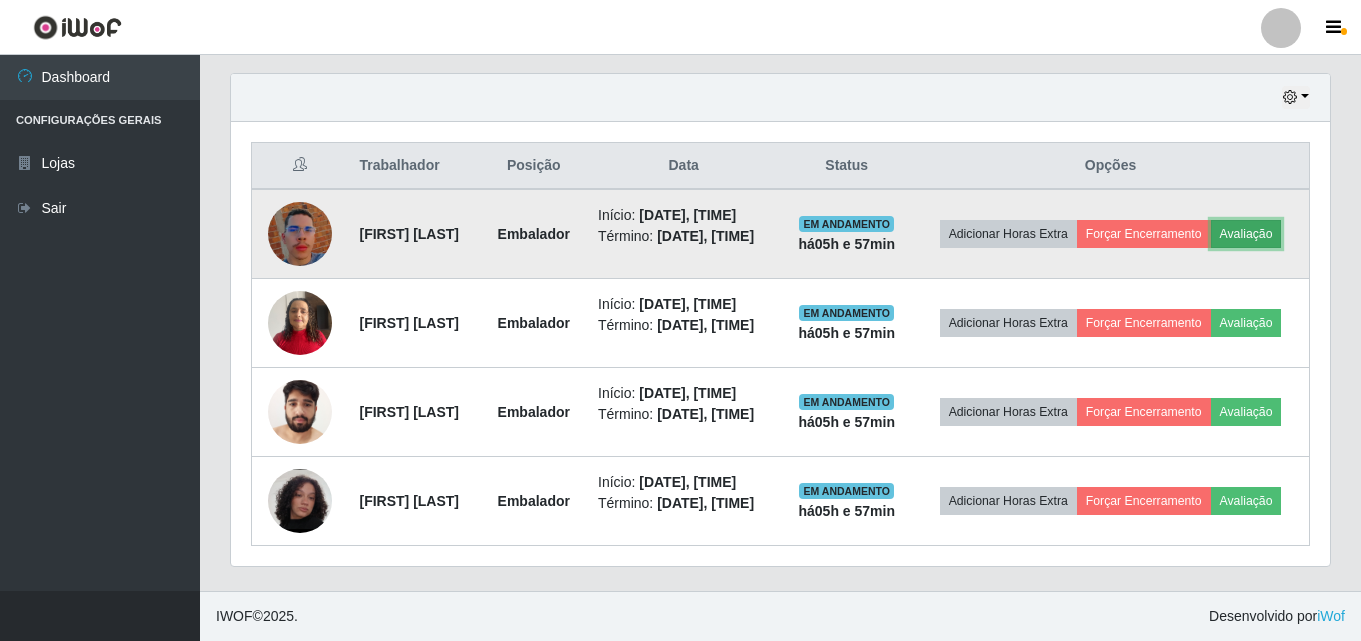 click on "Avaliação" at bounding box center [1246, 234] 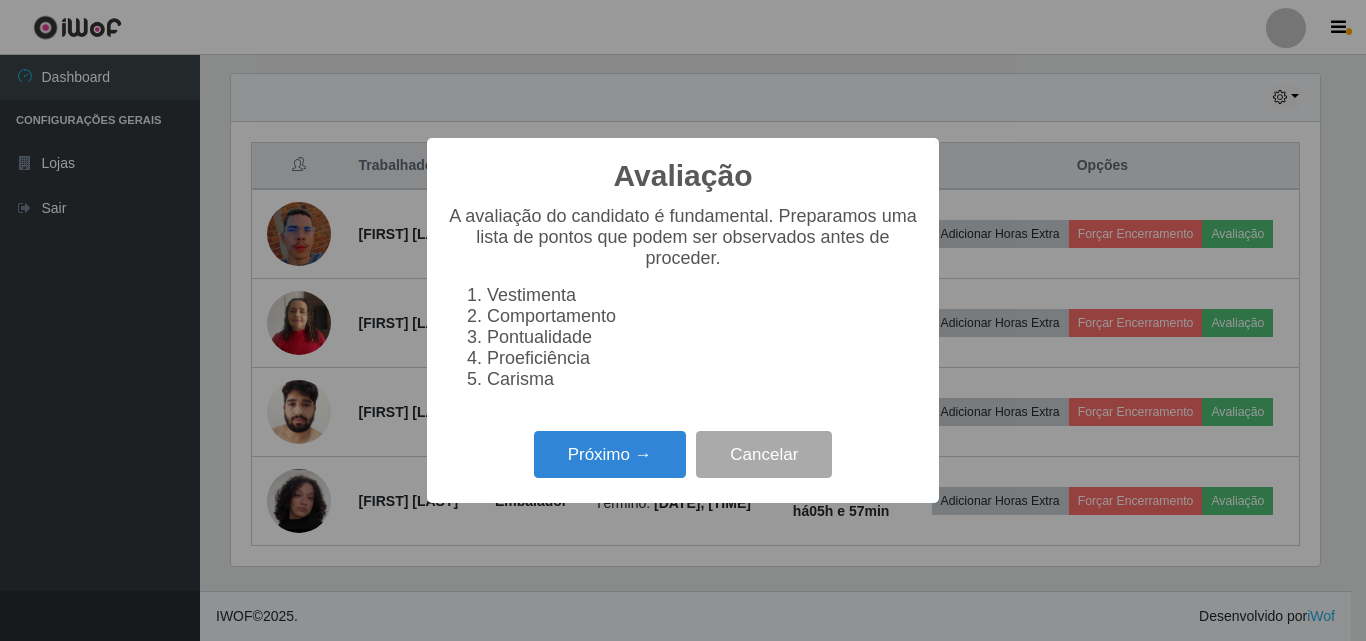 scroll, scrollTop: 999585, scrollLeft: 998911, axis: both 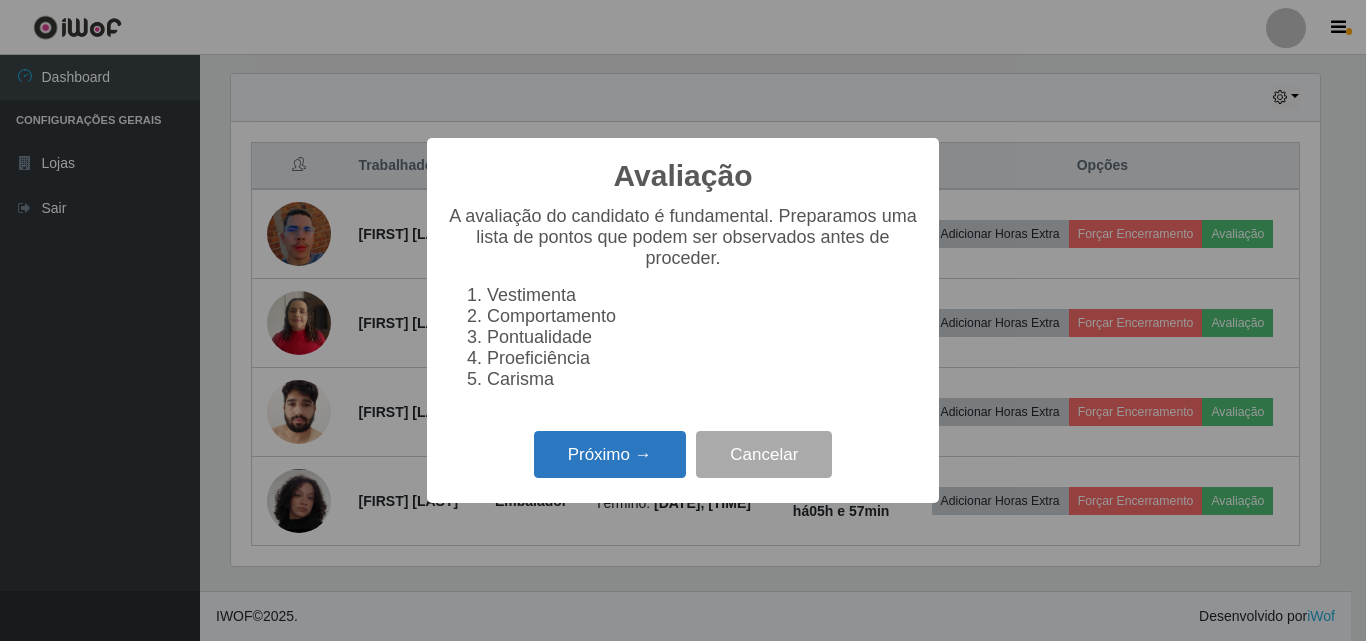 click on "Próximo →" at bounding box center [610, 454] 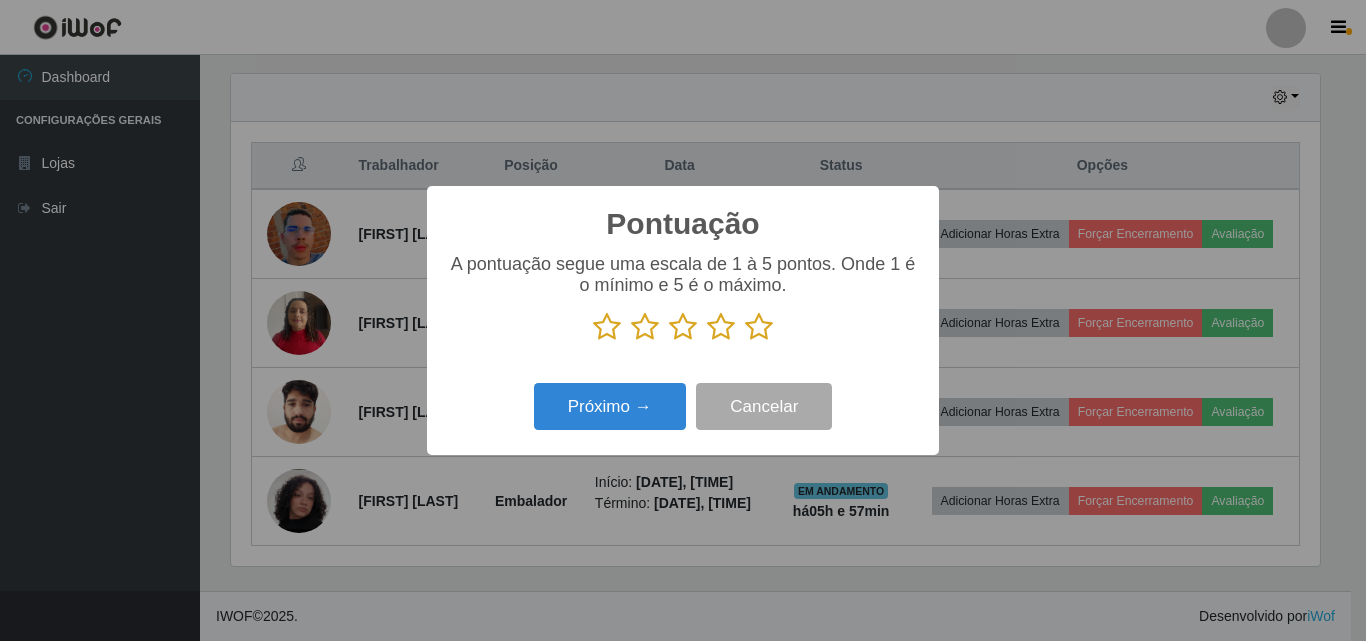 click at bounding box center (759, 327) 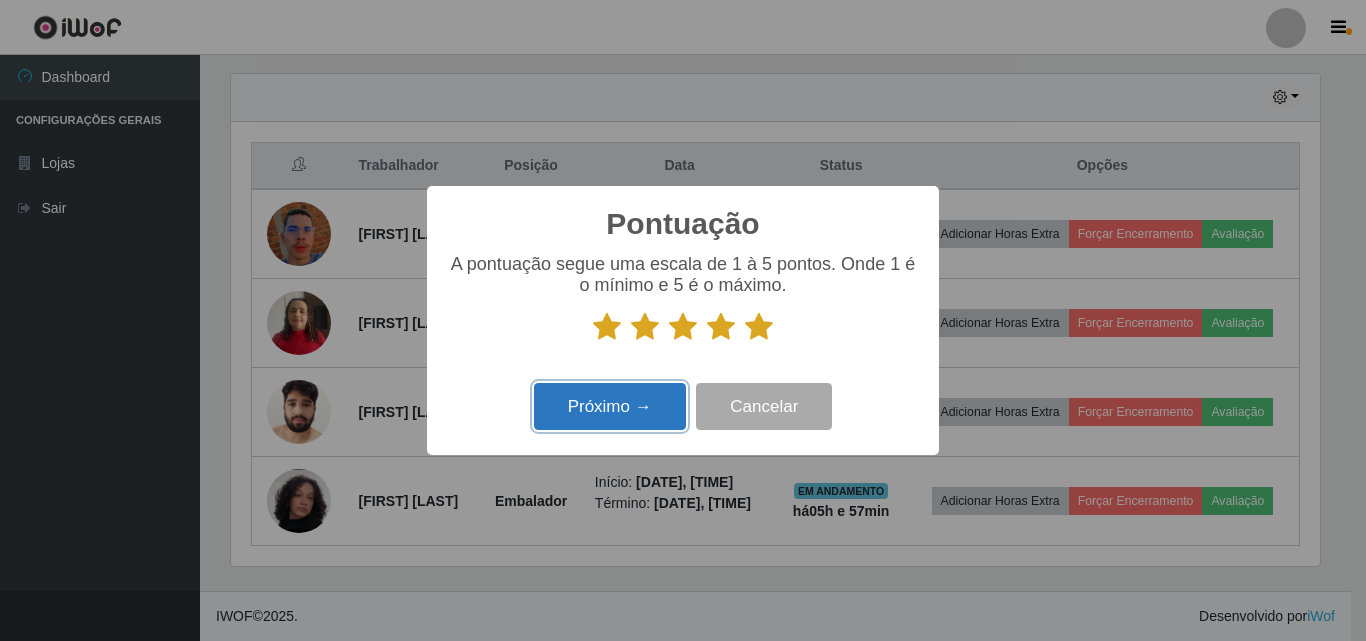 click on "Próximo →" at bounding box center (610, 406) 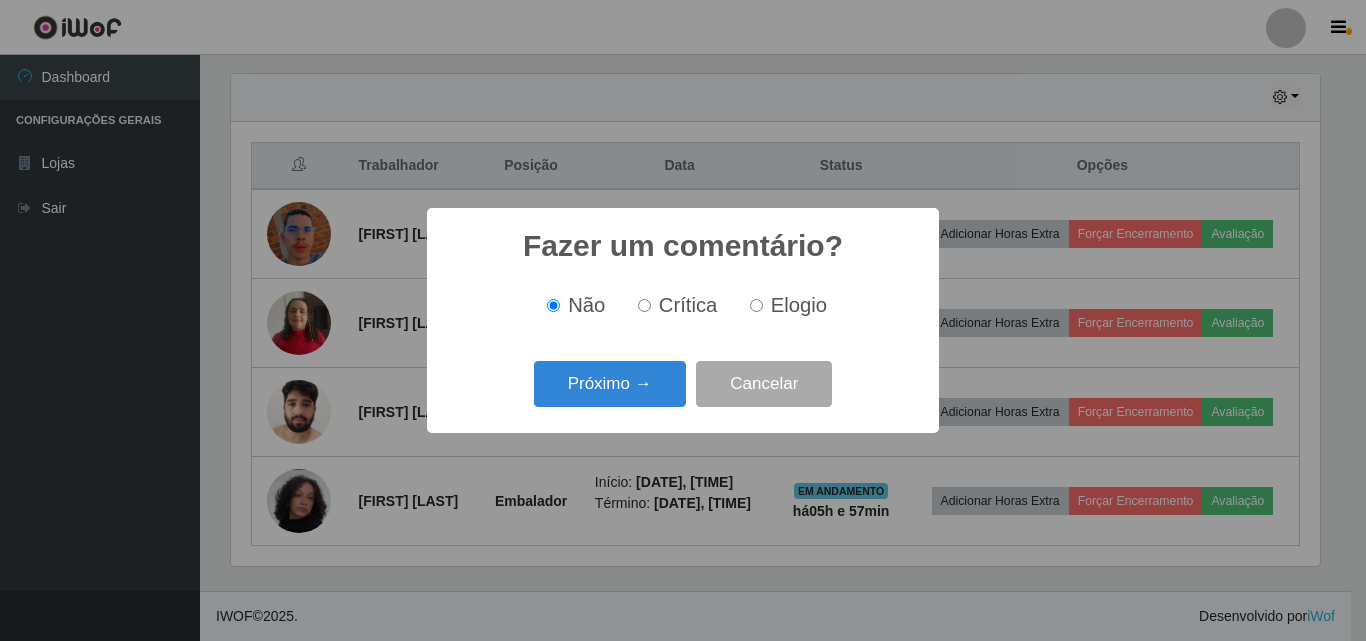 scroll, scrollTop: 999585, scrollLeft: 998911, axis: both 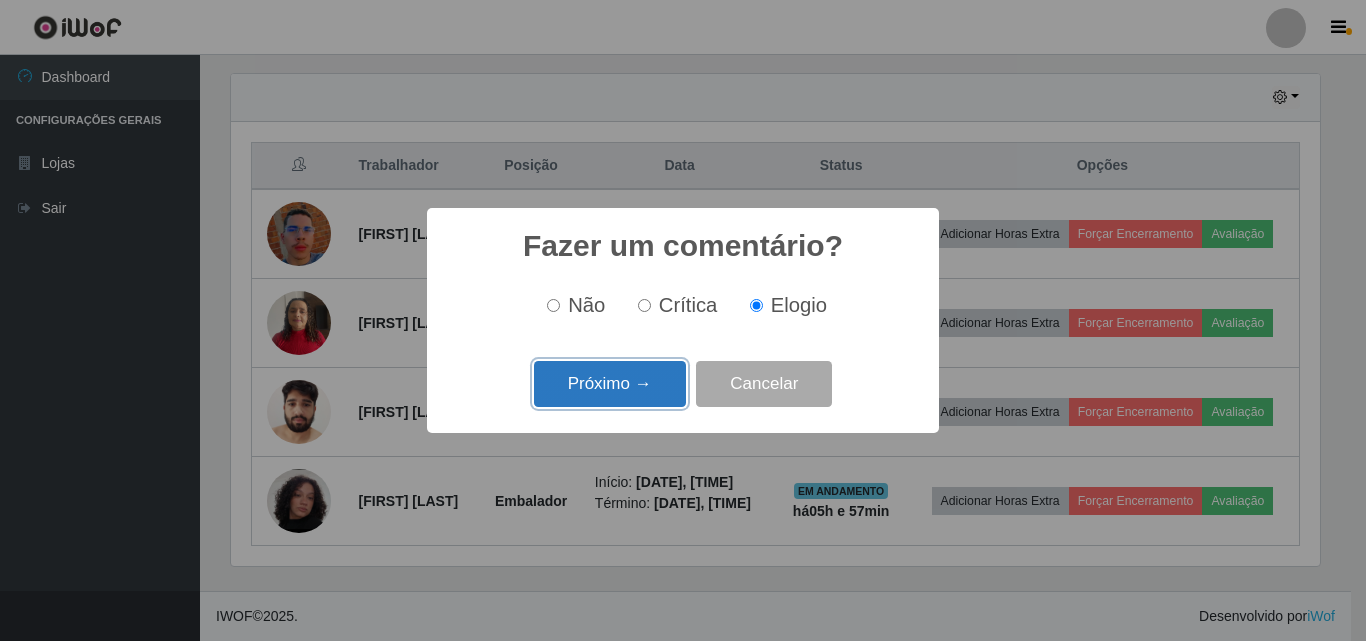 click on "Próximo →" at bounding box center (610, 384) 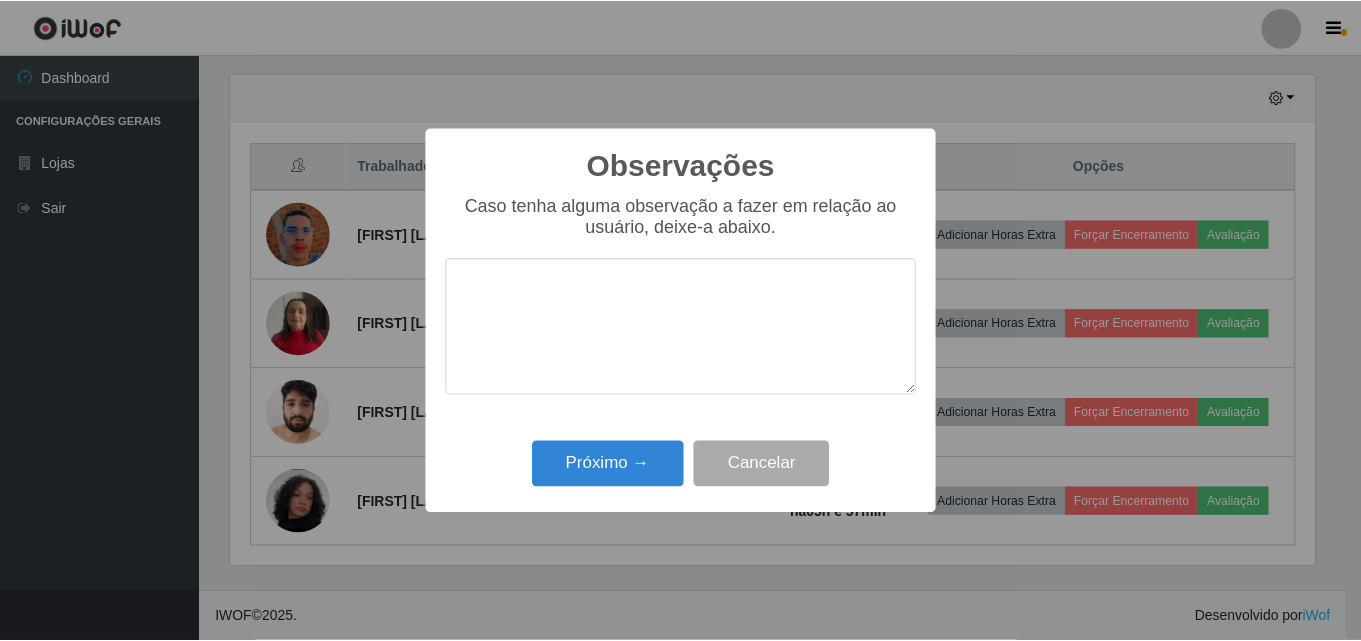 scroll, scrollTop: 999585, scrollLeft: 998911, axis: both 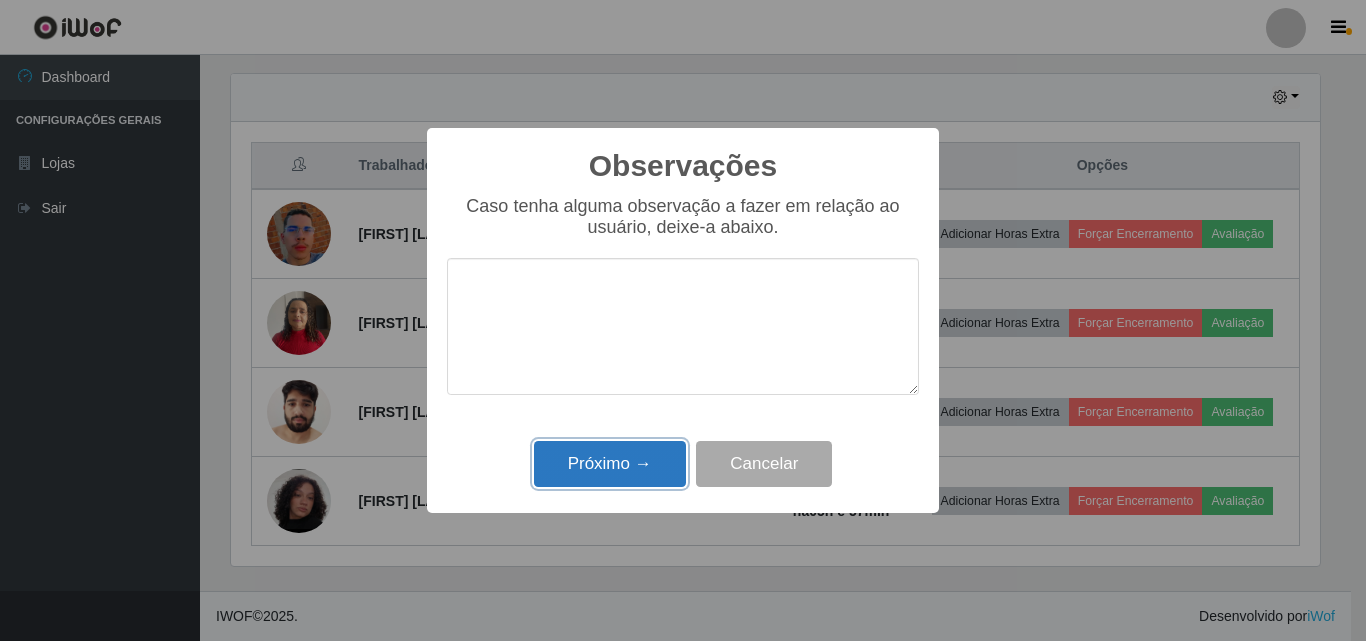 click on "Próximo →" at bounding box center (610, 464) 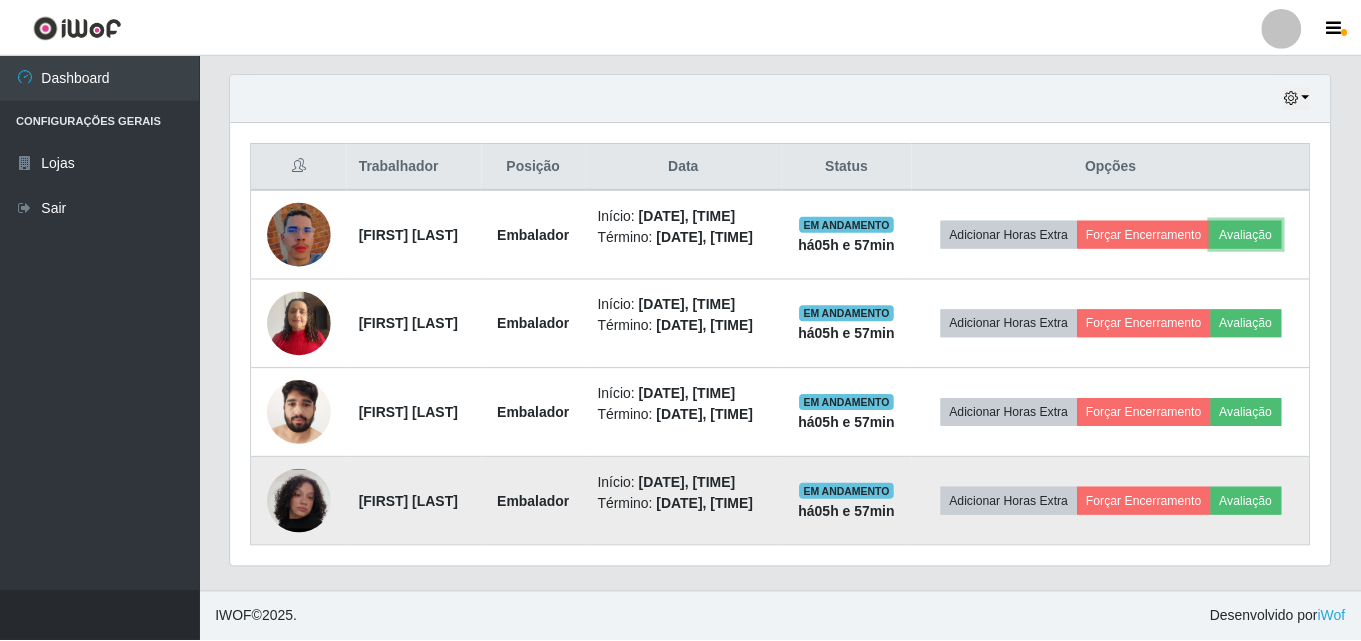scroll, scrollTop: 999585, scrollLeft: 998901, axis: both 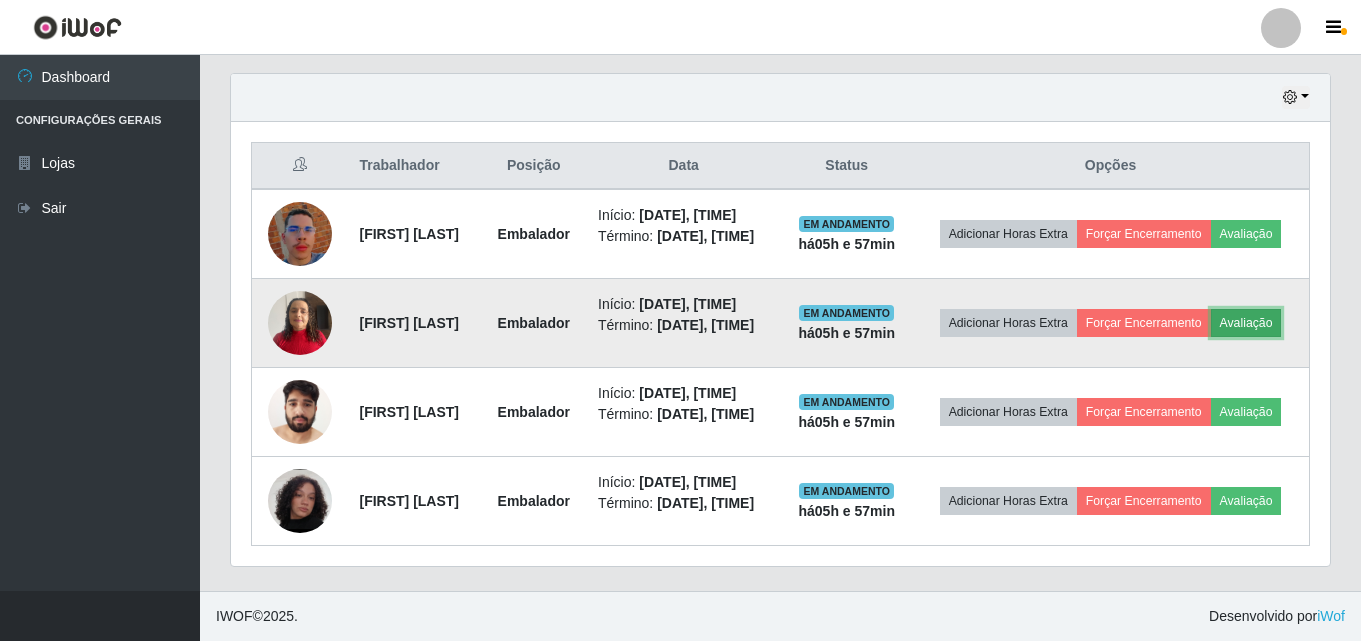 click on "Avaliação" at bounding box center (1246, 323) 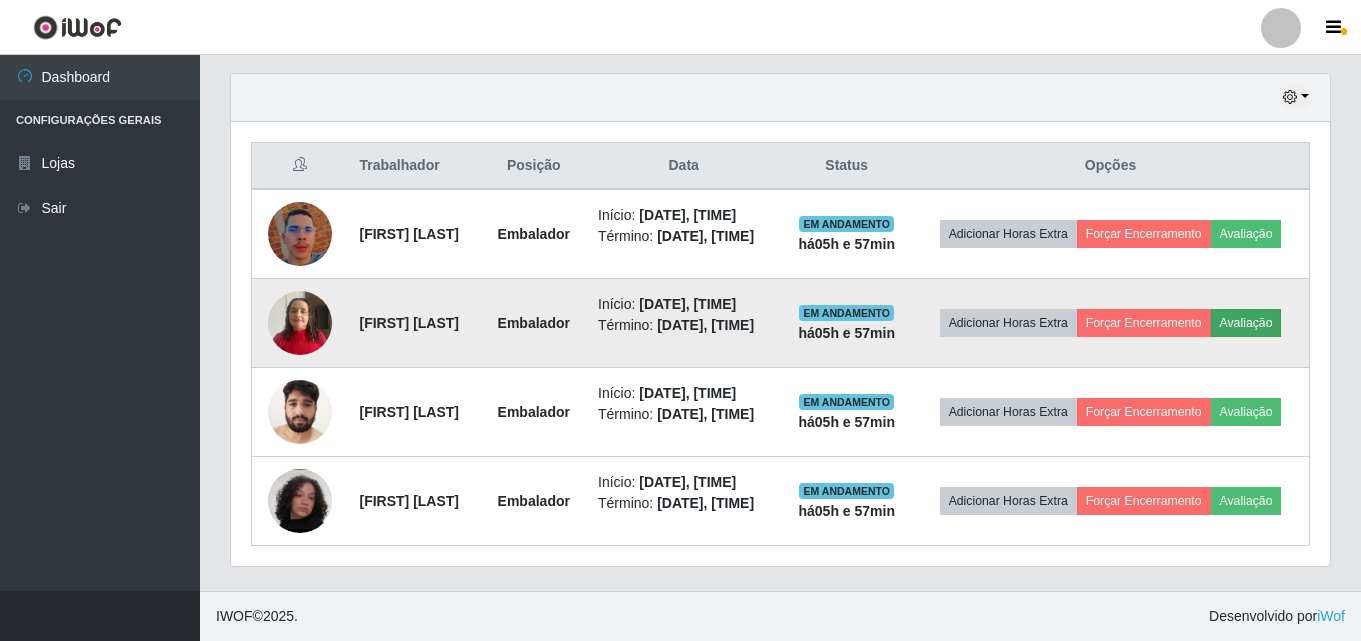 scroll, scrollTop: 999585, scrollLeft: 998911, axis: both 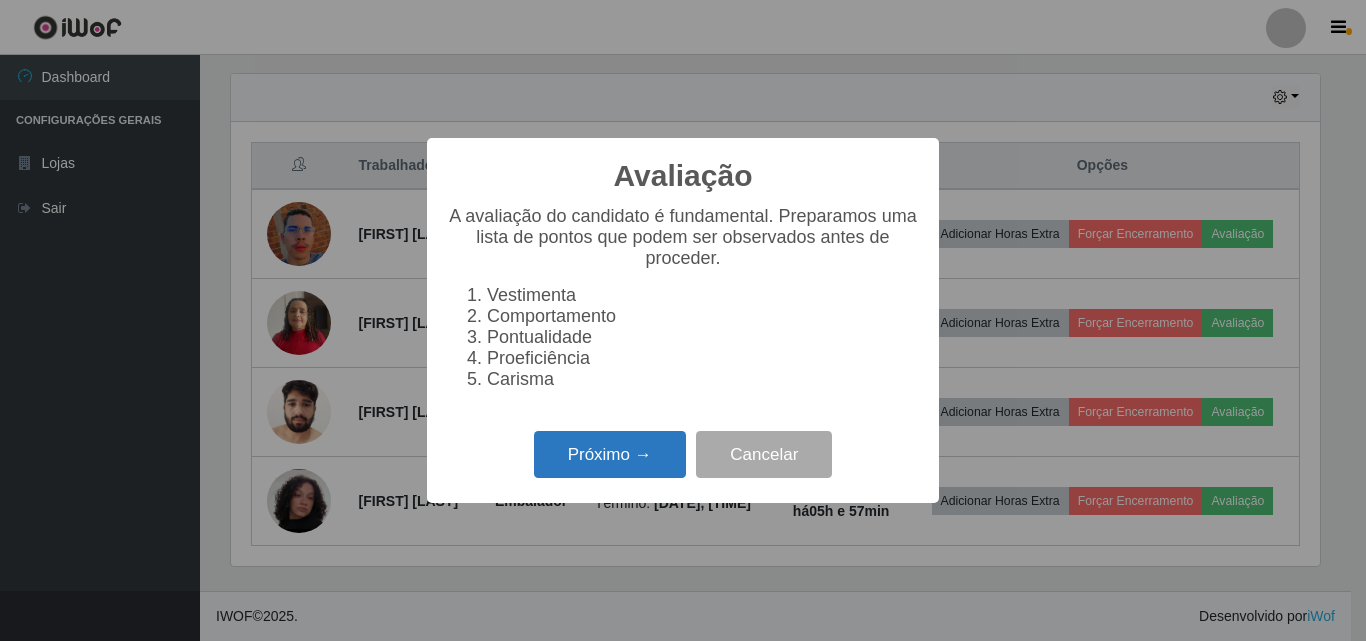 click on "Próximo →" at bounding box center [610, 454] 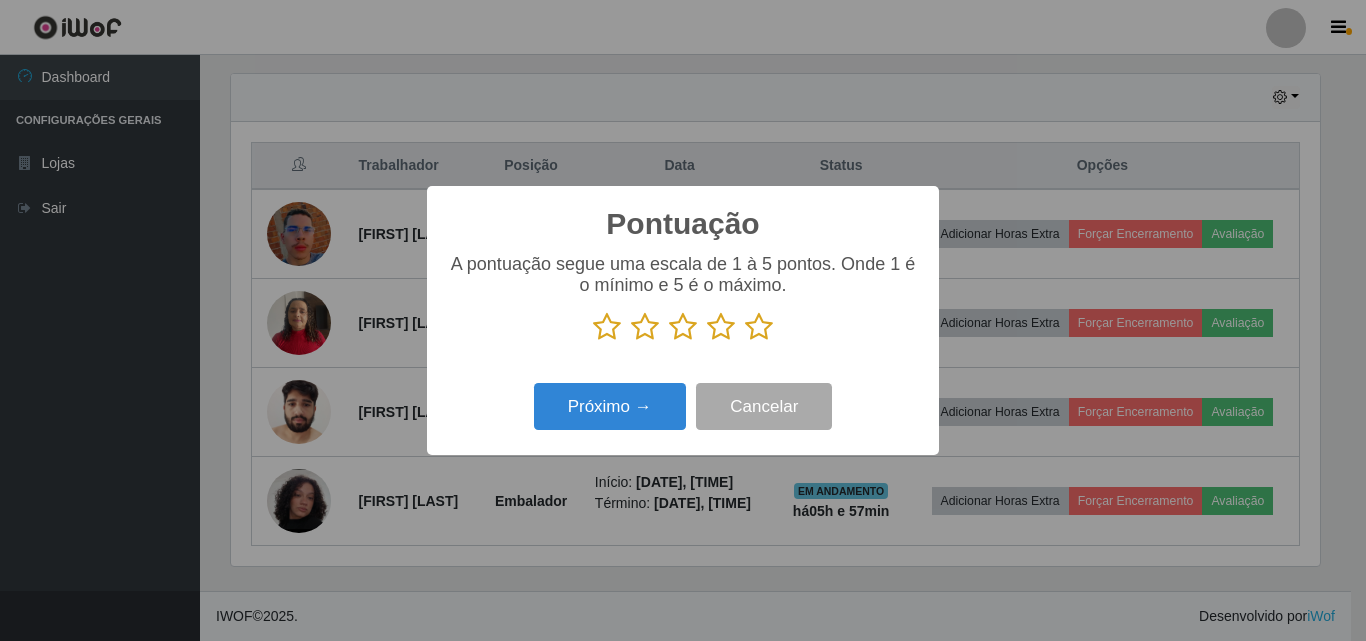 scroll, scrollTop: 999585, scrollLeft: 998911, axis: both 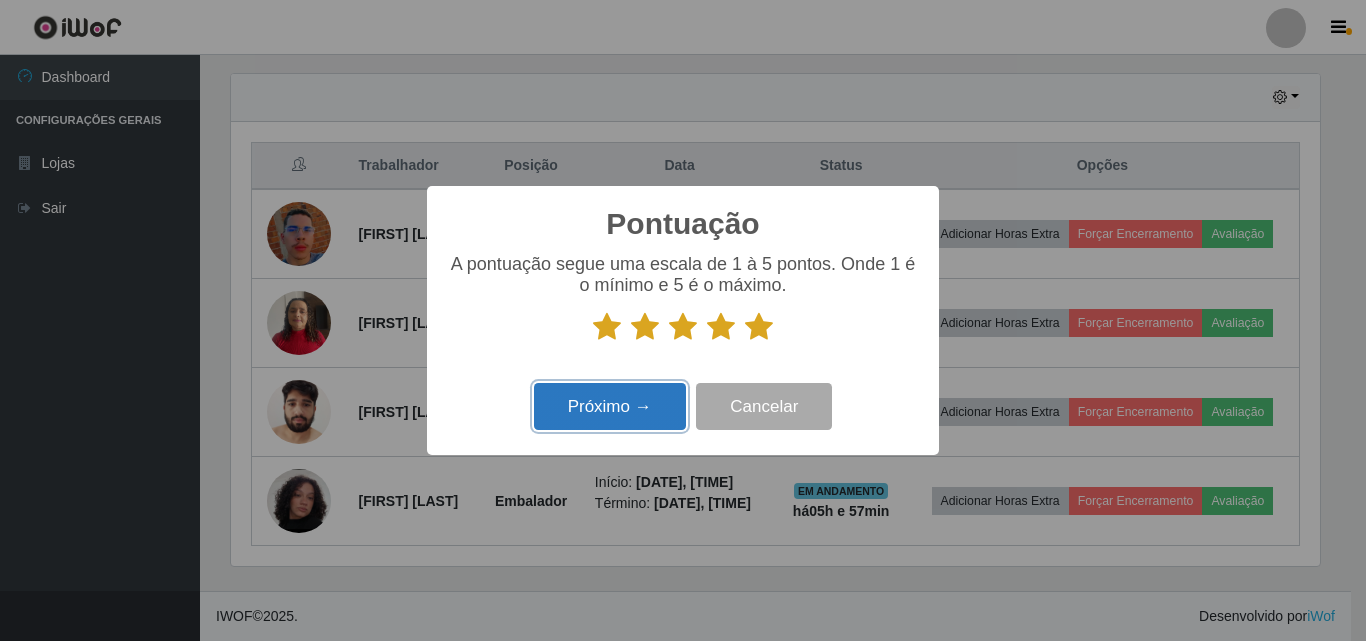 click on "Próximo →" at bounding box center (610, 406) 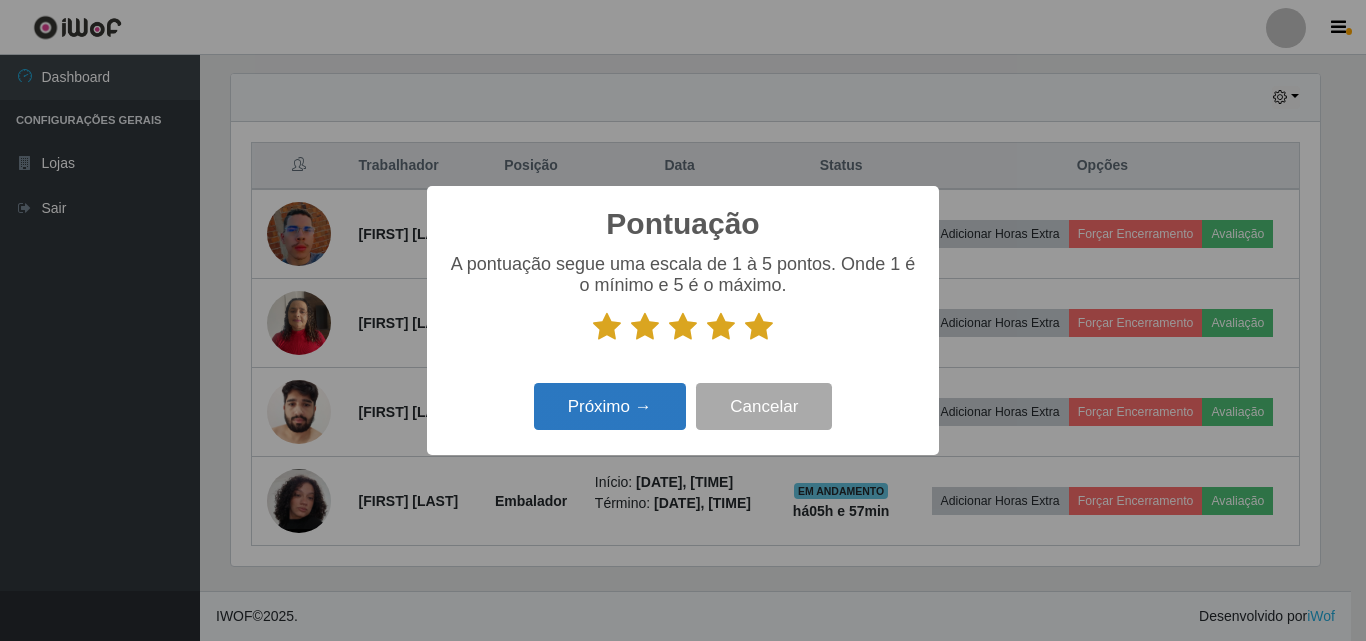 scroll, scrollTop: 999585, scrollLeft: 998911, axis: both 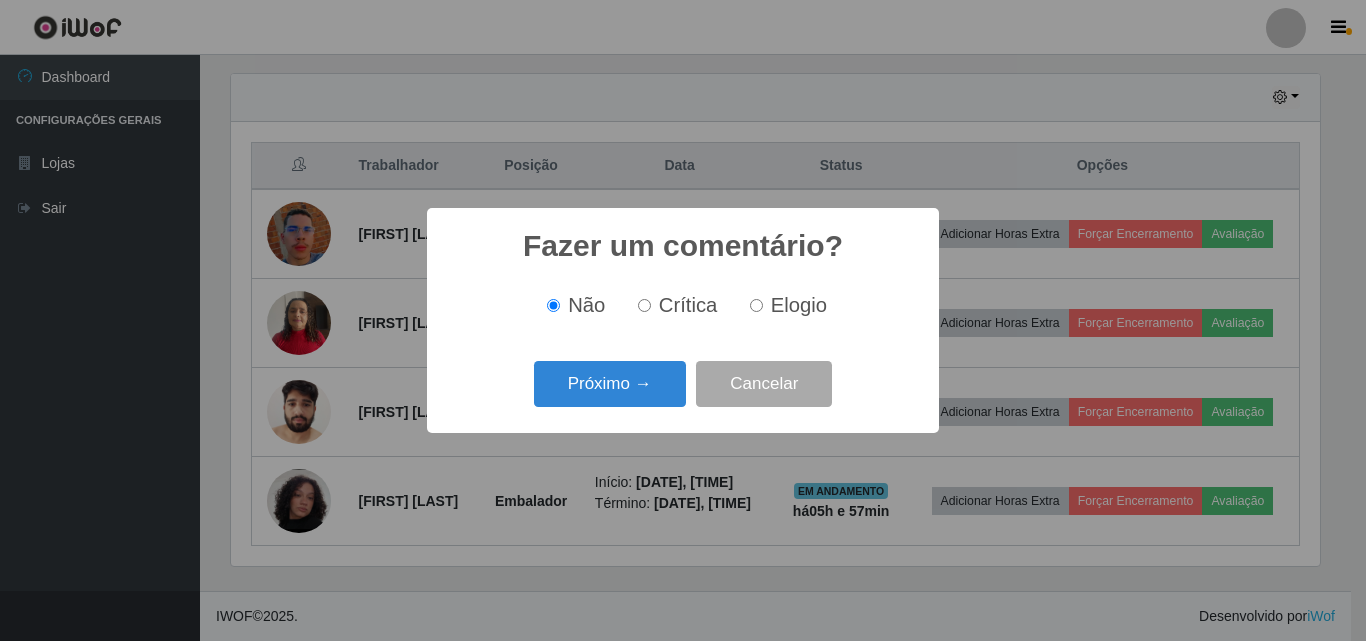 click on "Elogio" at bounding box center [799, 305] 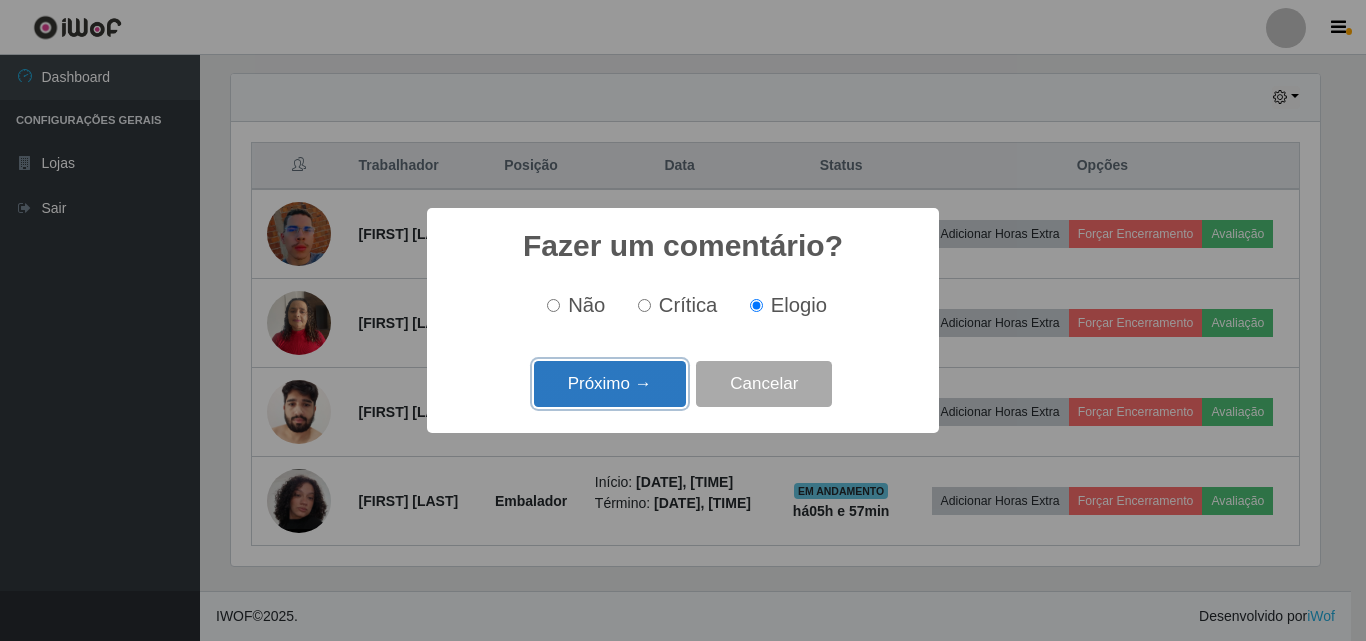 click on "Próximo →" at bounding box center [610, 384] 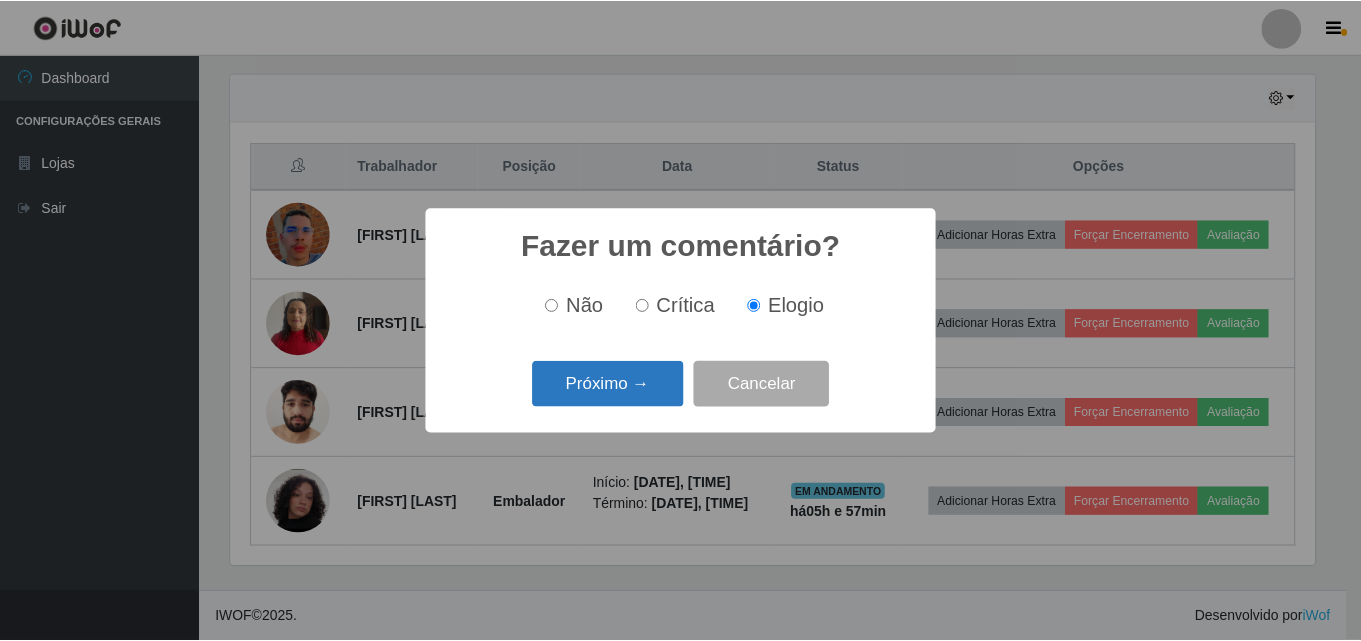 scroll, scrollTop: 999585, scrollLeft: 998911, axis: both 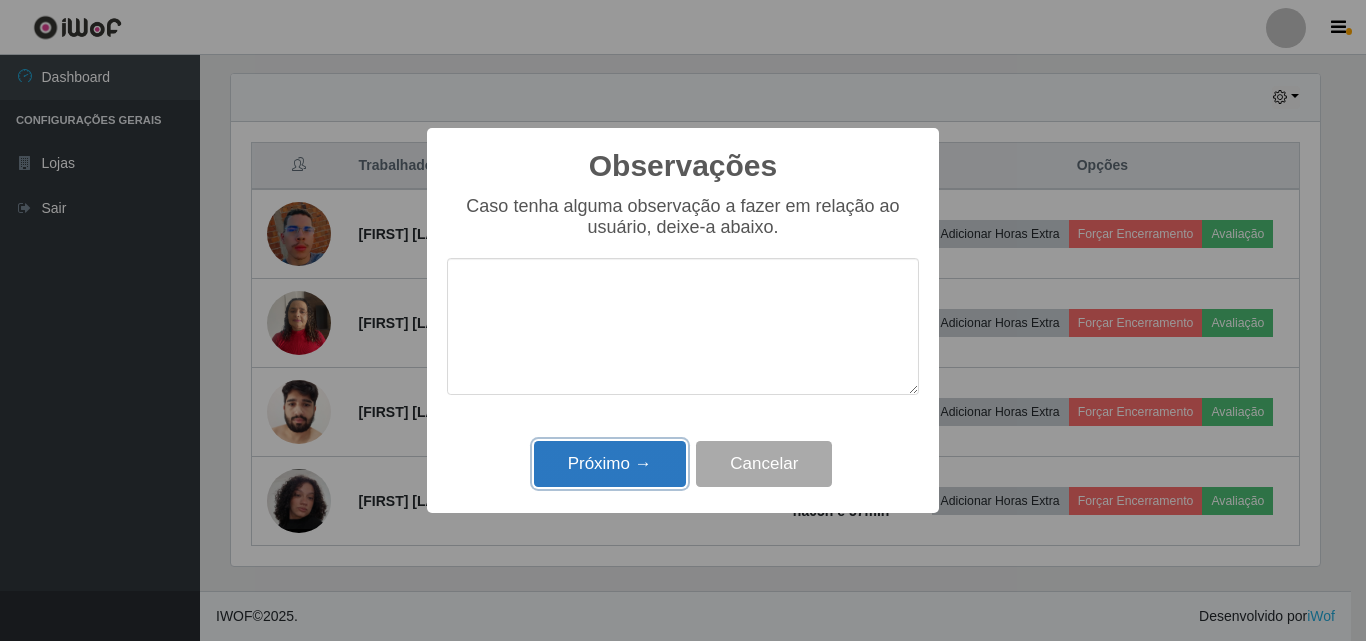 click on "Próximo →" at bounding box center (610, 464) 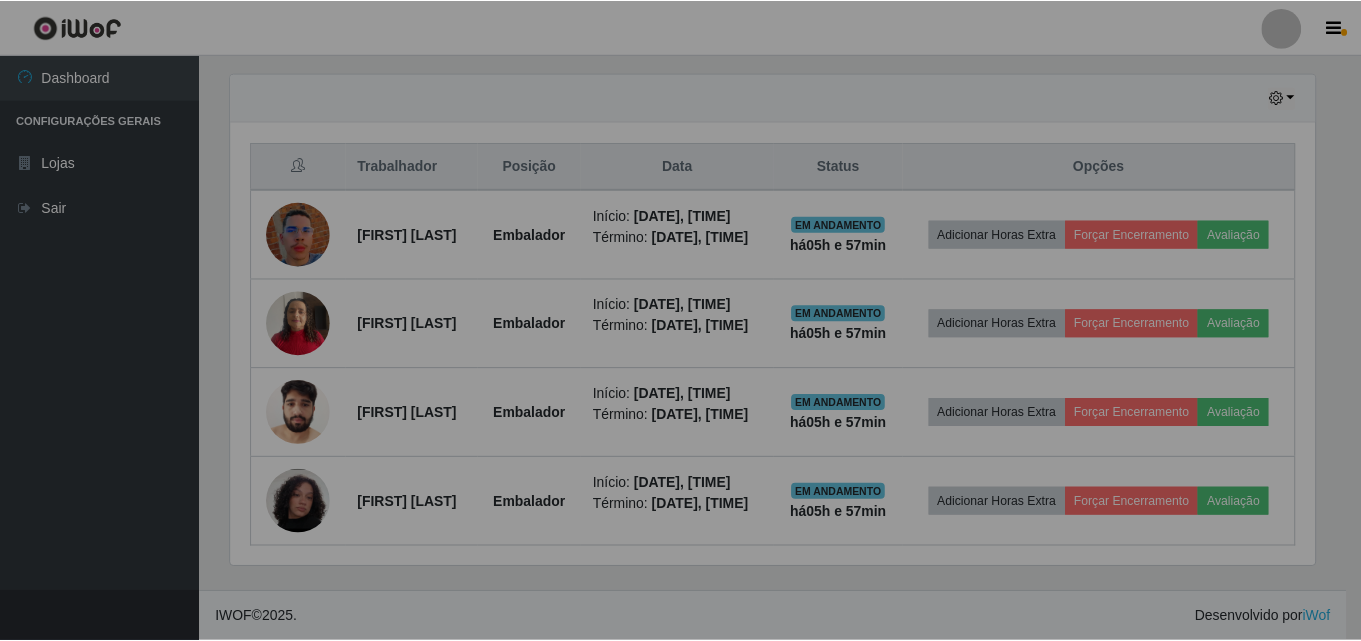 scroll, scrollTop: 999585, scrollLeft: 998901, axis: both 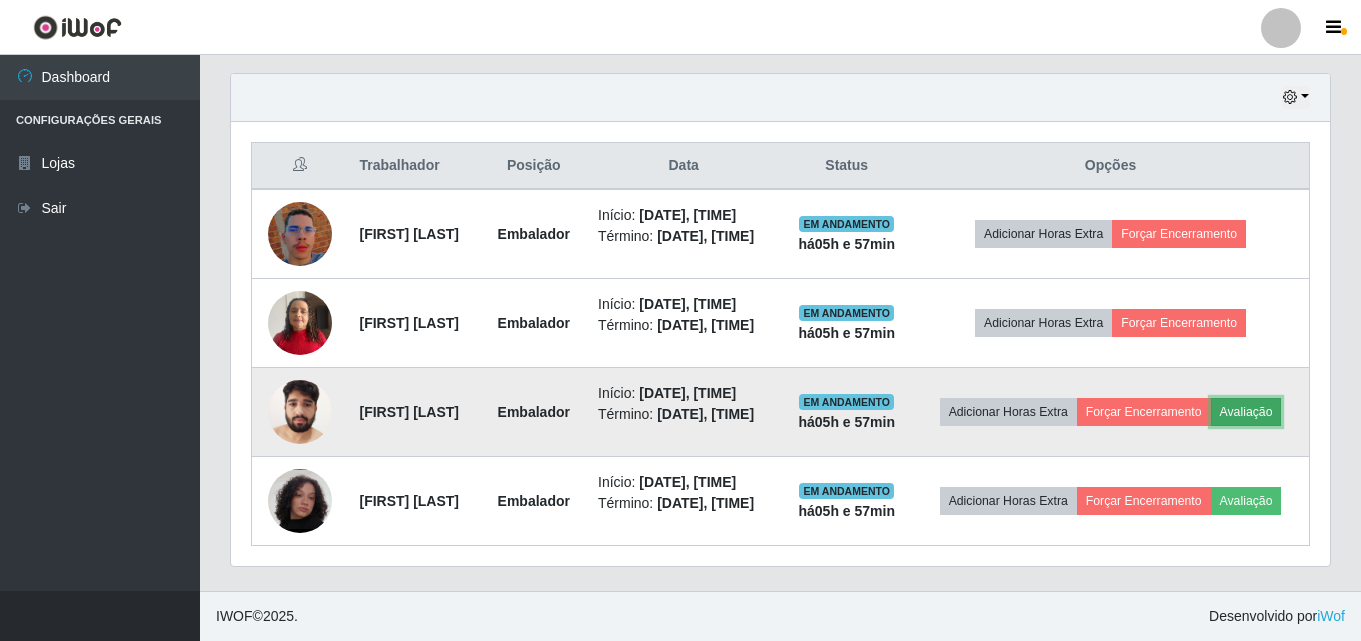 click on "Avaliação" at bounding box center [1246, 412] 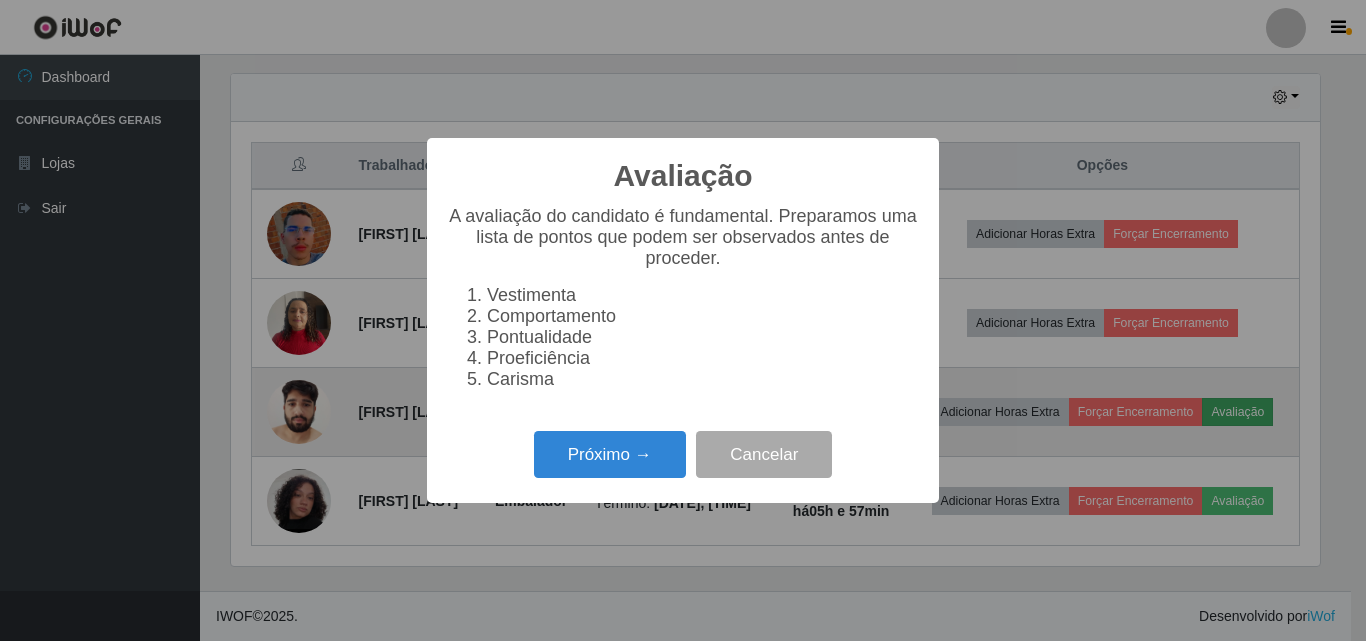 scroll, scrollTop: 999585, scrollLeft: 998911, axis: both 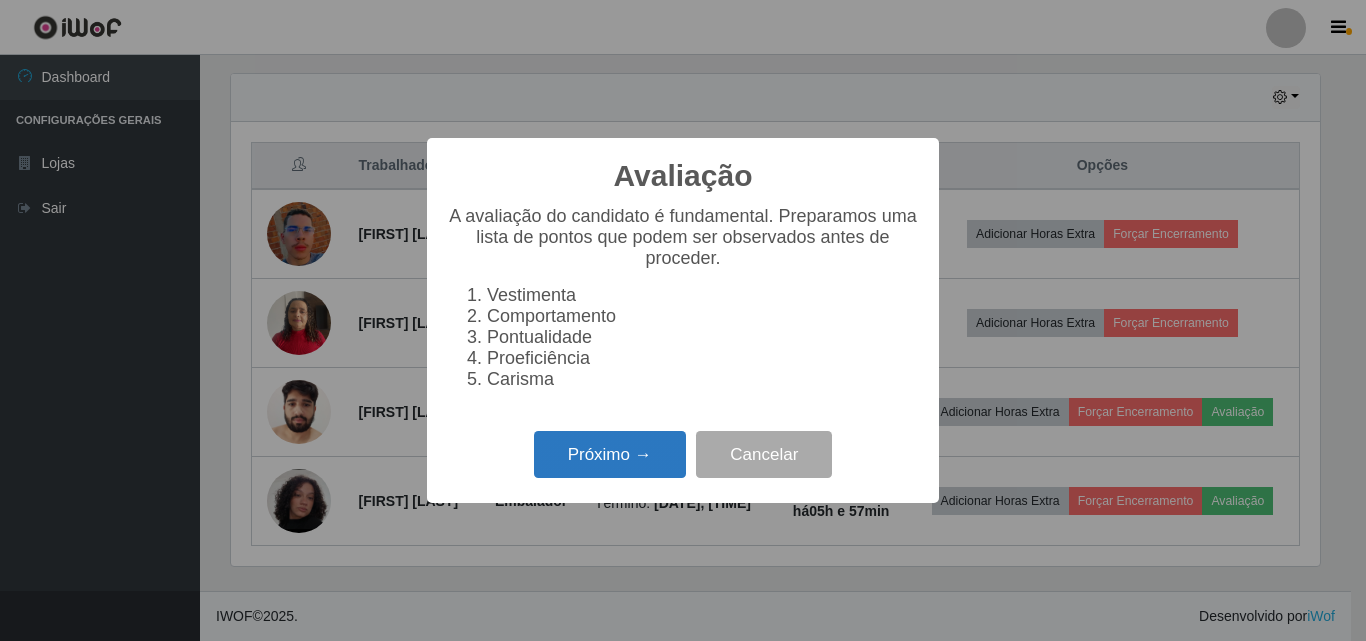 click on "Próximo →" at bounding box center (610, 454) 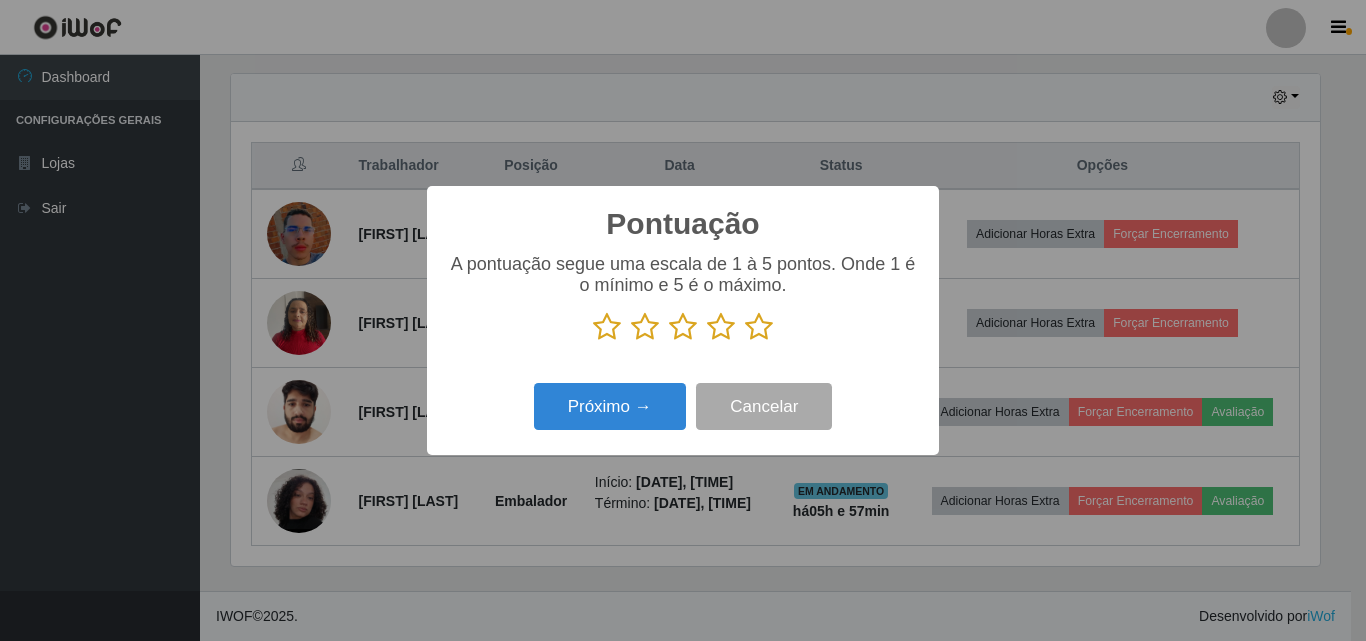click at bounding box center (759, 327) 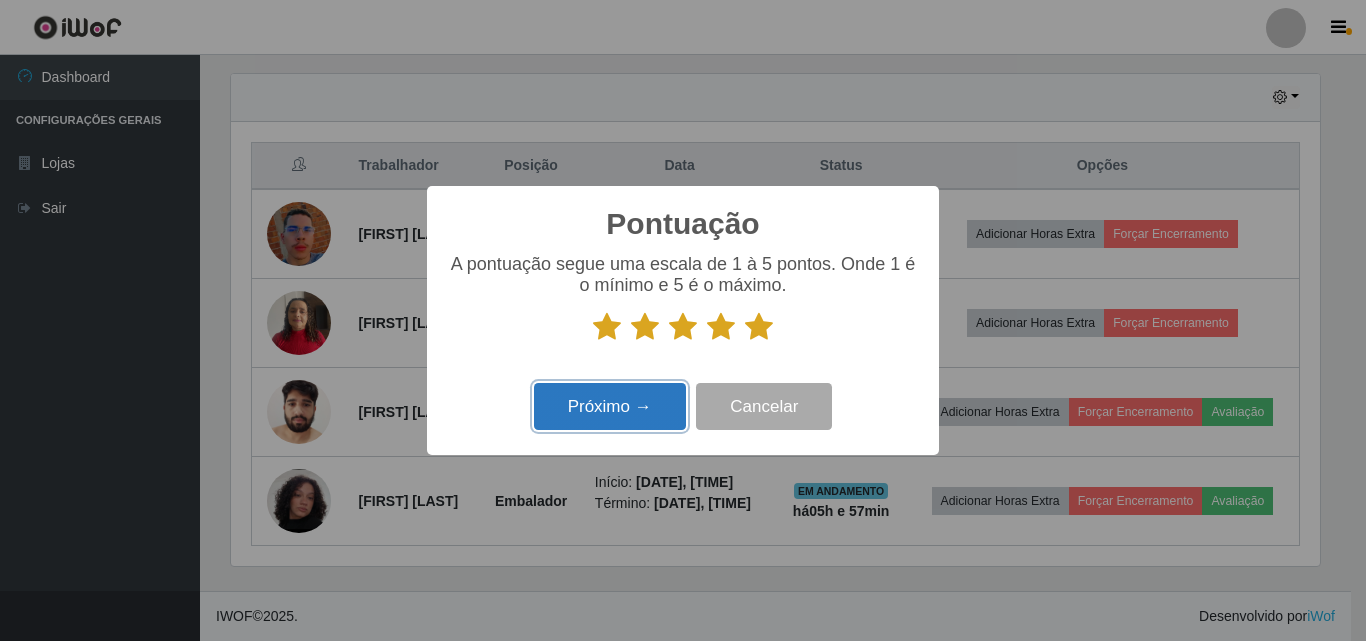 click on "Próximo →" at bounding box center [610, 406] 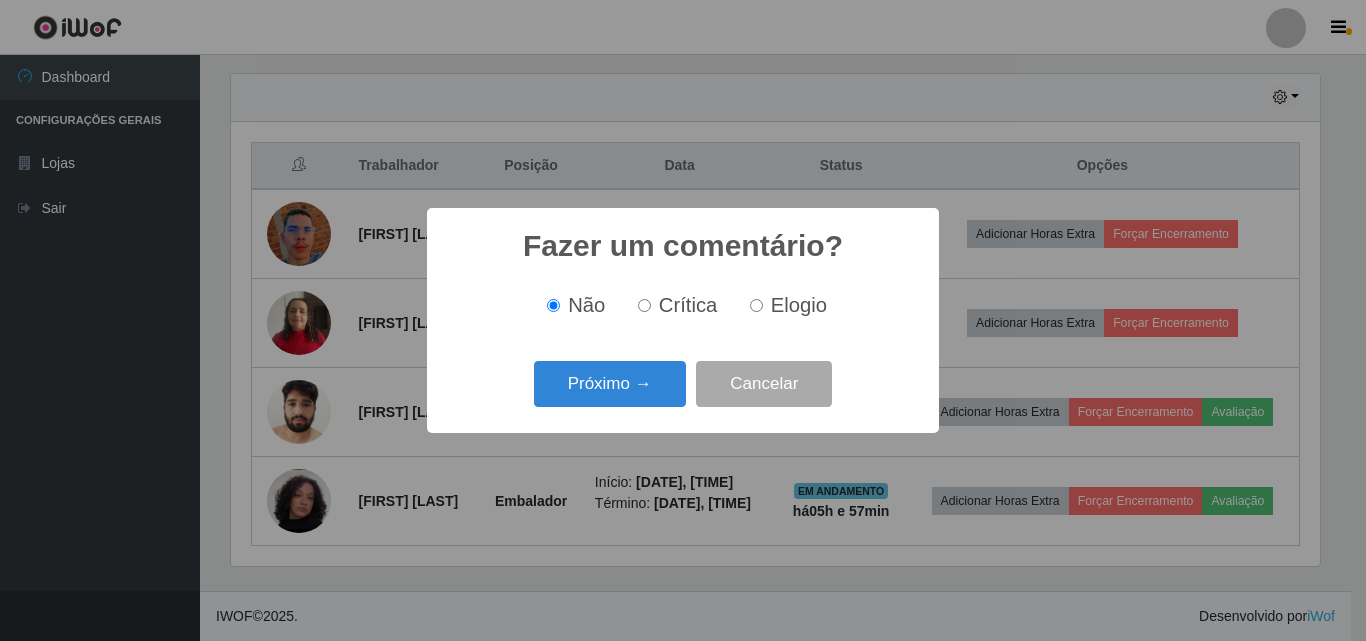 scroll, scrollTop: 999585, scrollLeft: 998911, axis: both 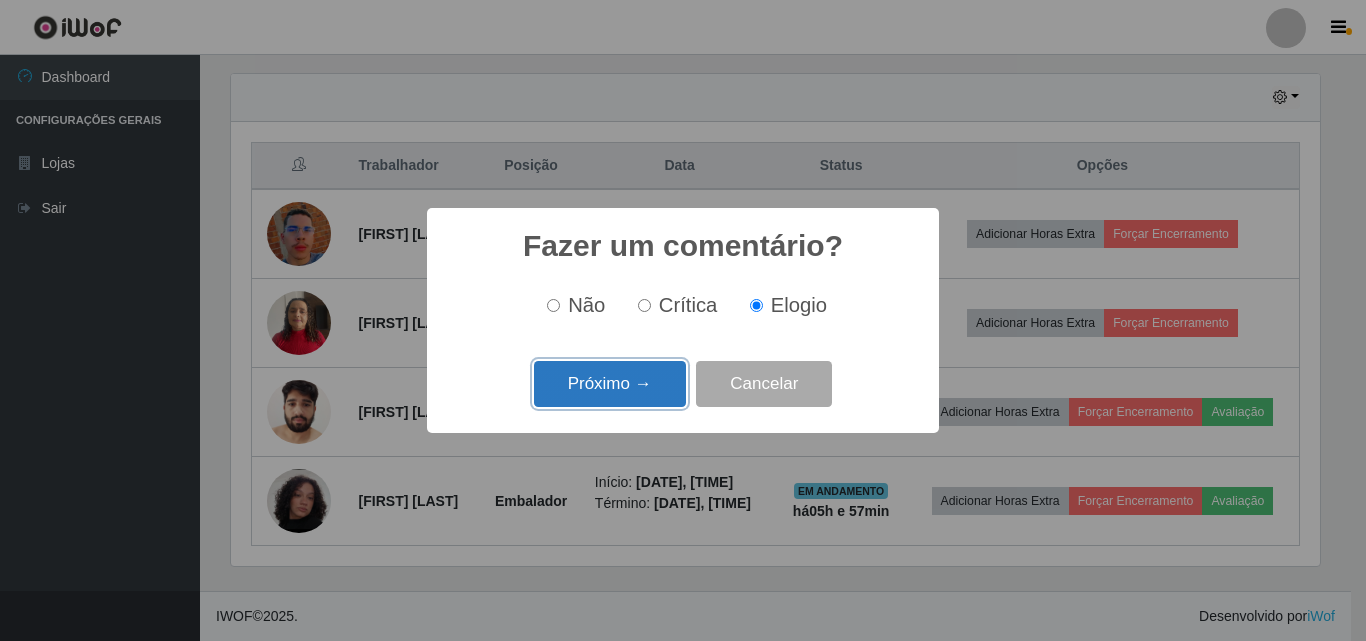 click on "Próximo →" at bounding box center [610, 384] 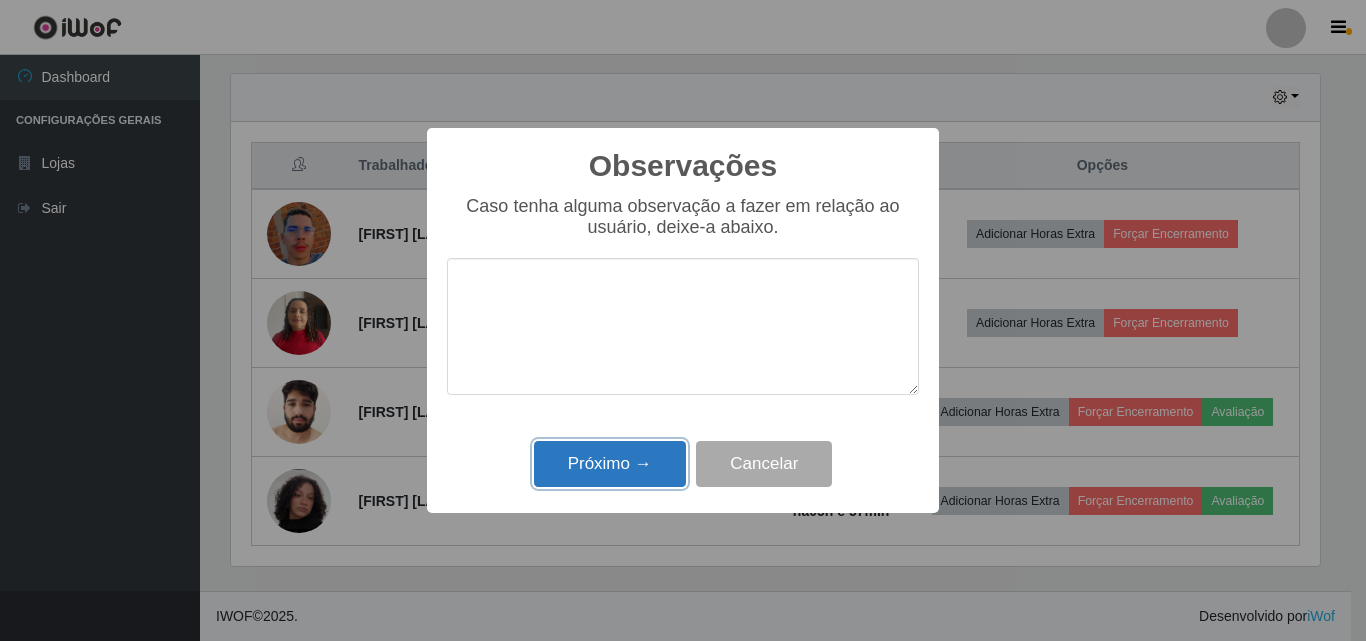 click on "Próximo →" at bounding box center (610, 464) 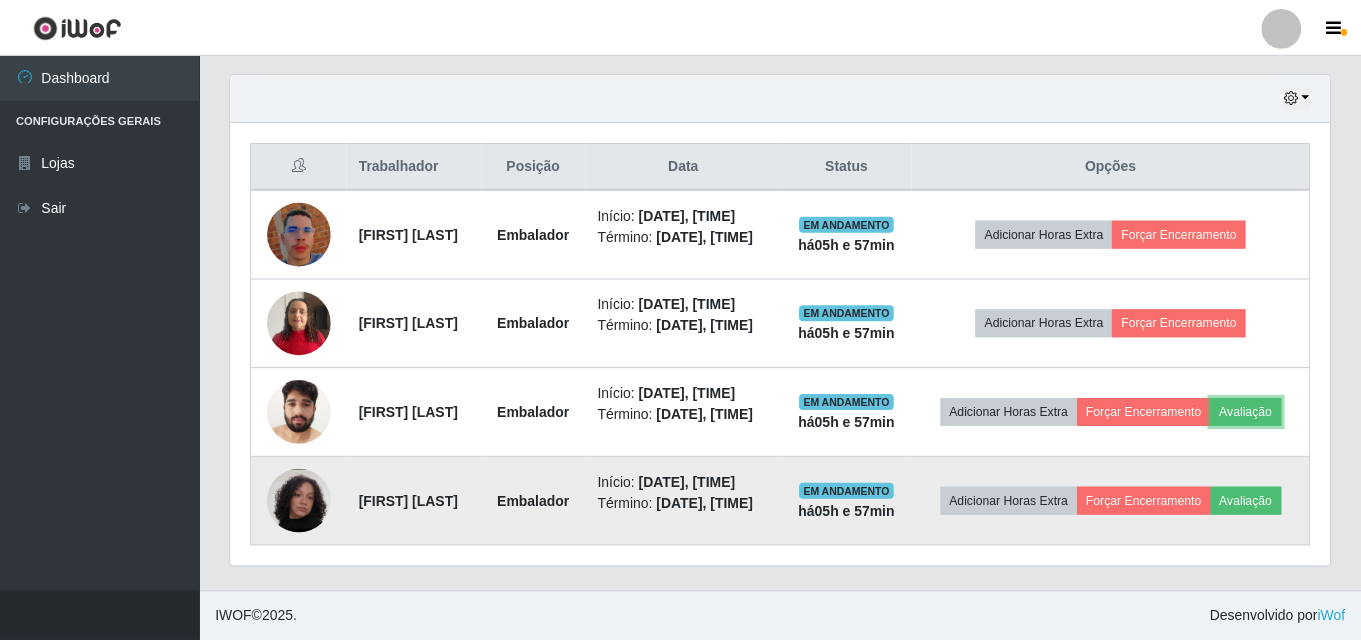 scroll, scrollTop: 999585, scrollLeft: 998901, axis: both 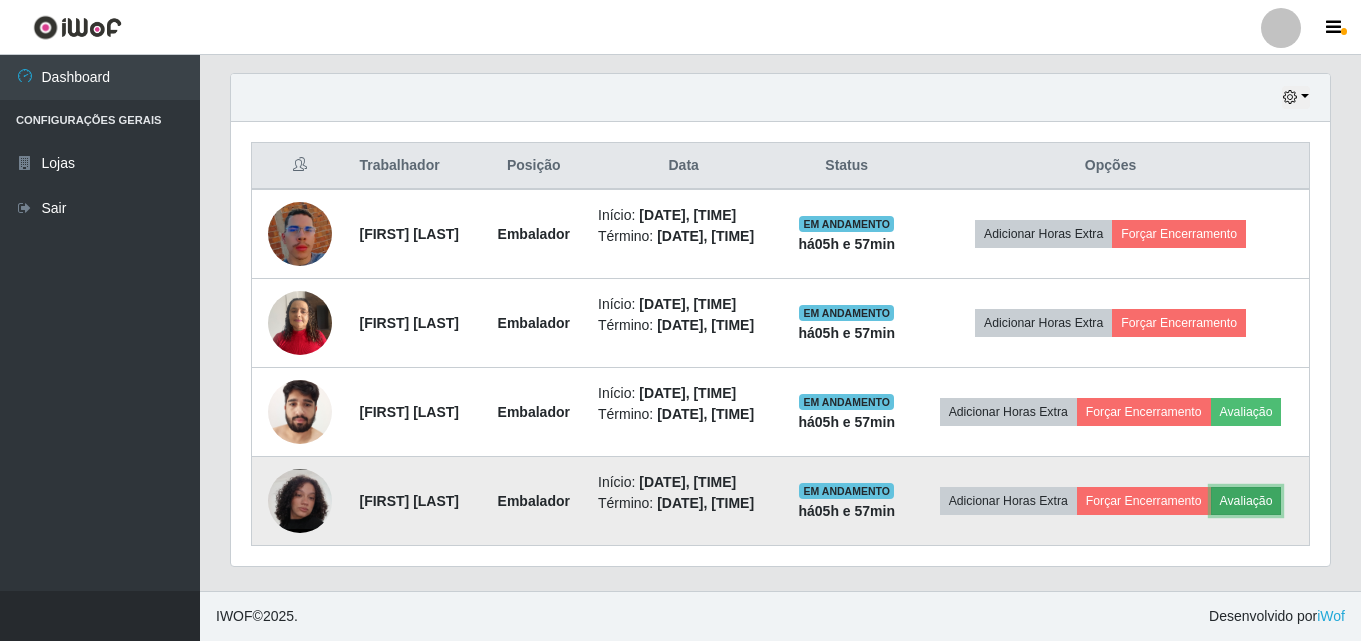 click on "Avaliação" at bounding box center (1246, 501) 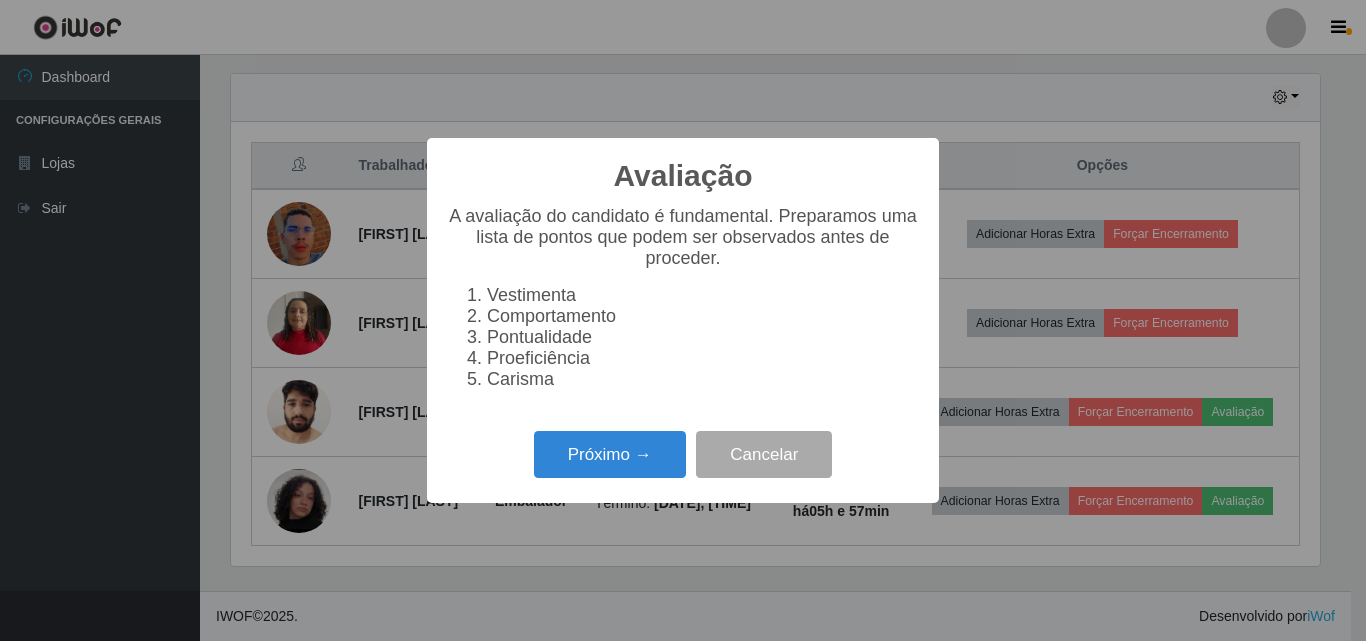 scroll, scrollTop: 999585, scrollLeft: 998911, axis: both 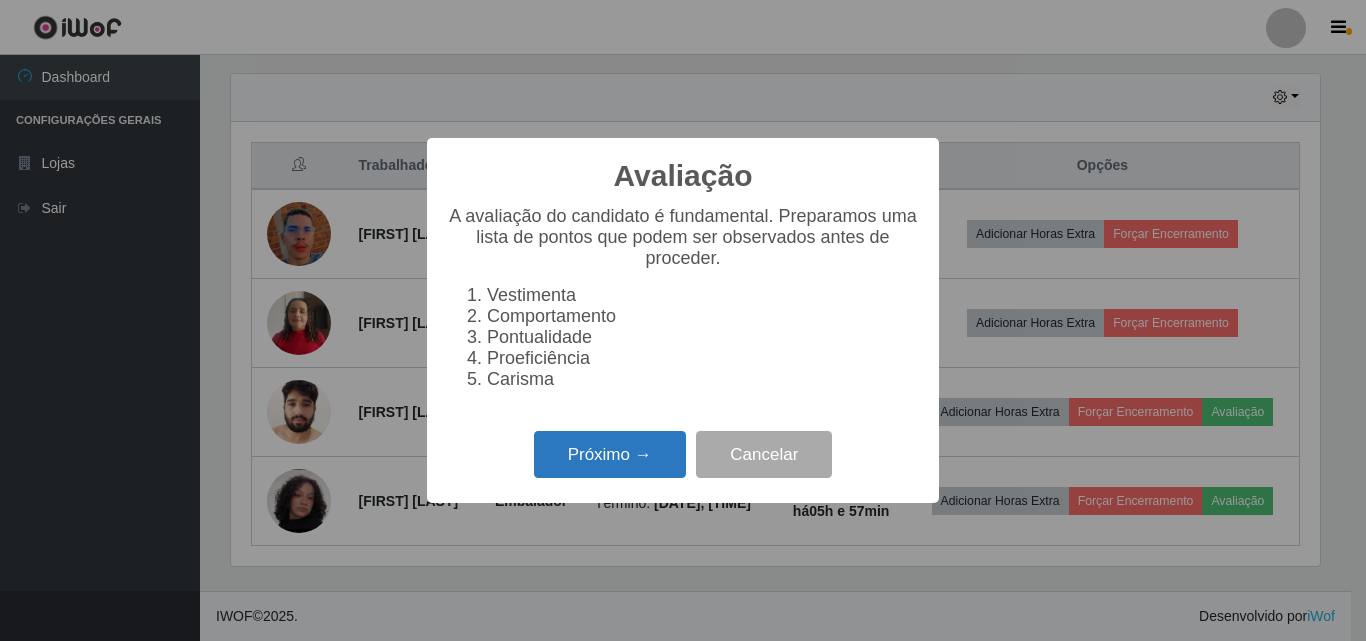 click on "Próximo →" at bounding box center (610, 454) 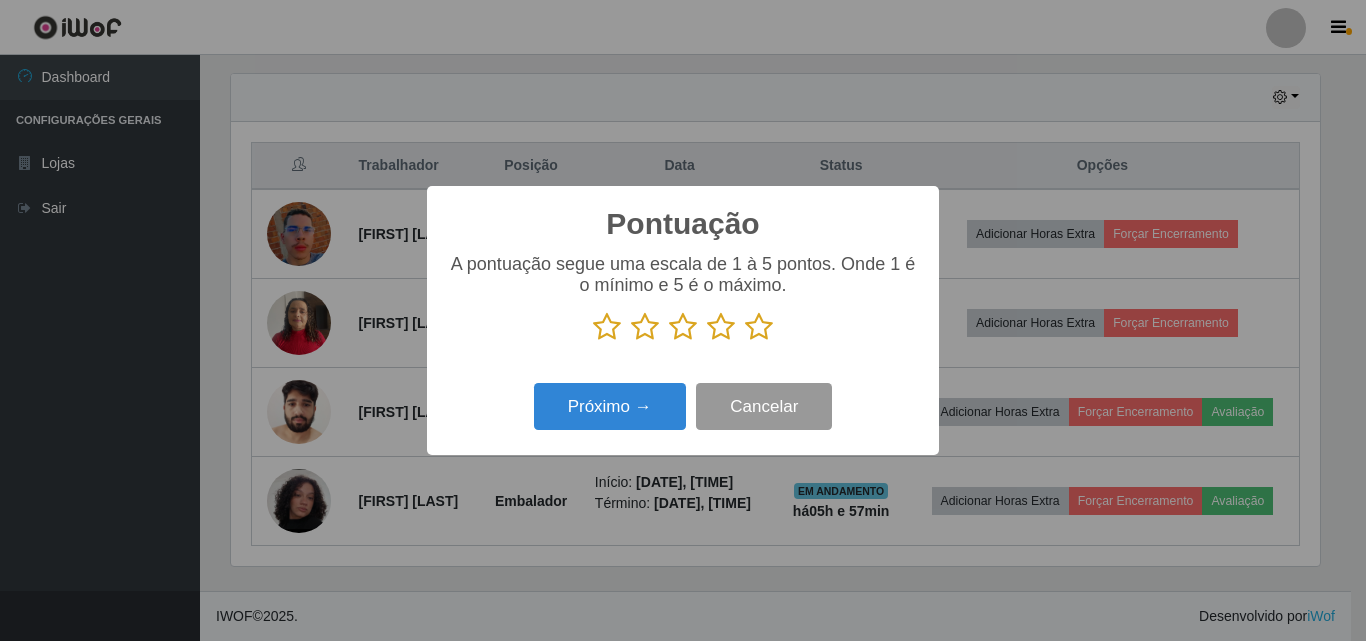 scroll, scrollTop: 999585, scrollLeft: 998911, axis: both 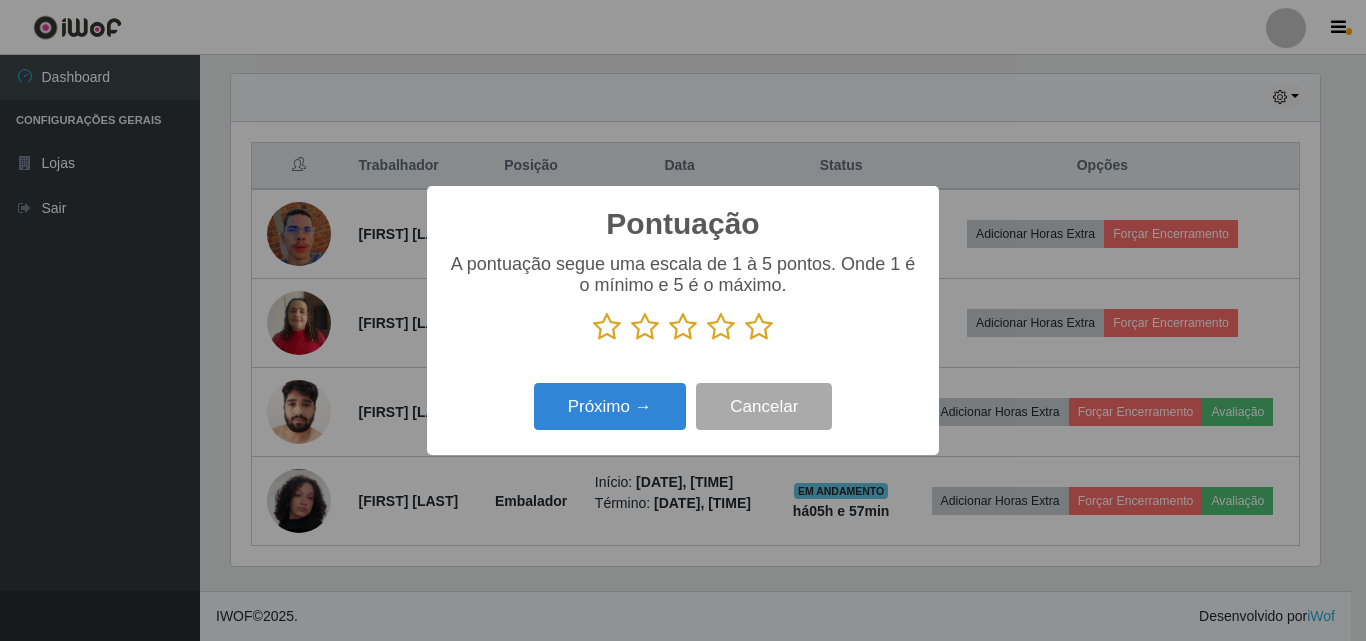 click at bounding box center (759, 327) 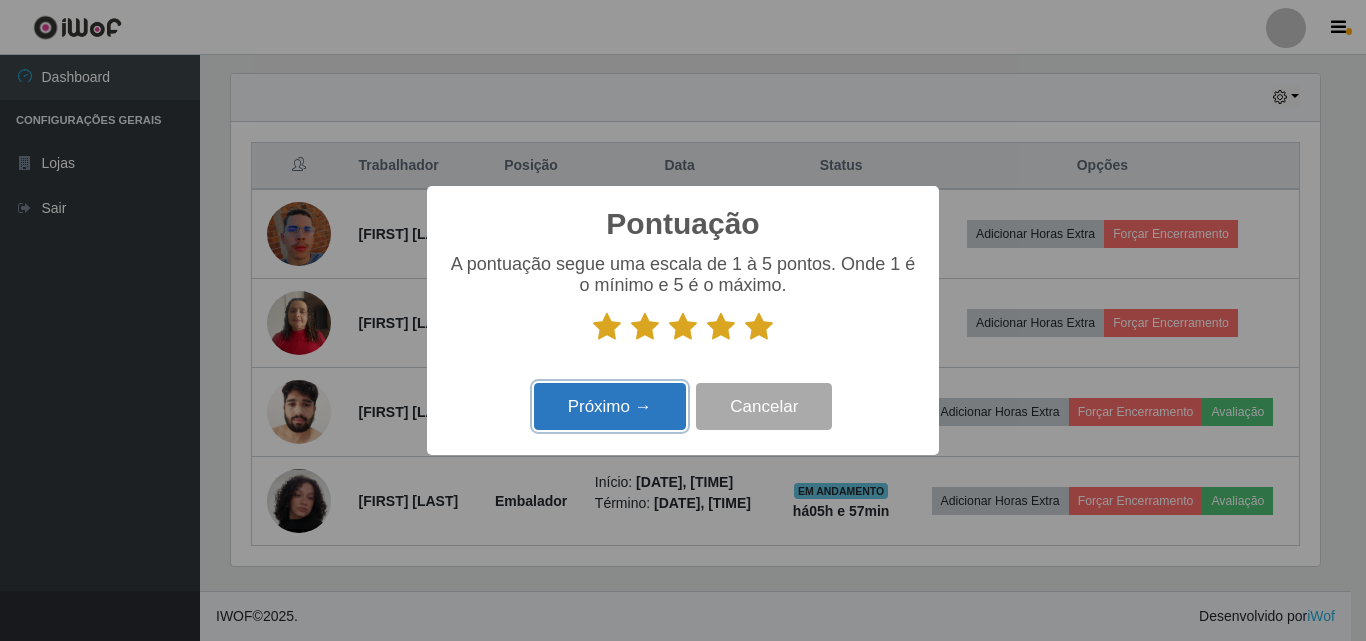click on "Próximo →" at bounding box center (610, 406) 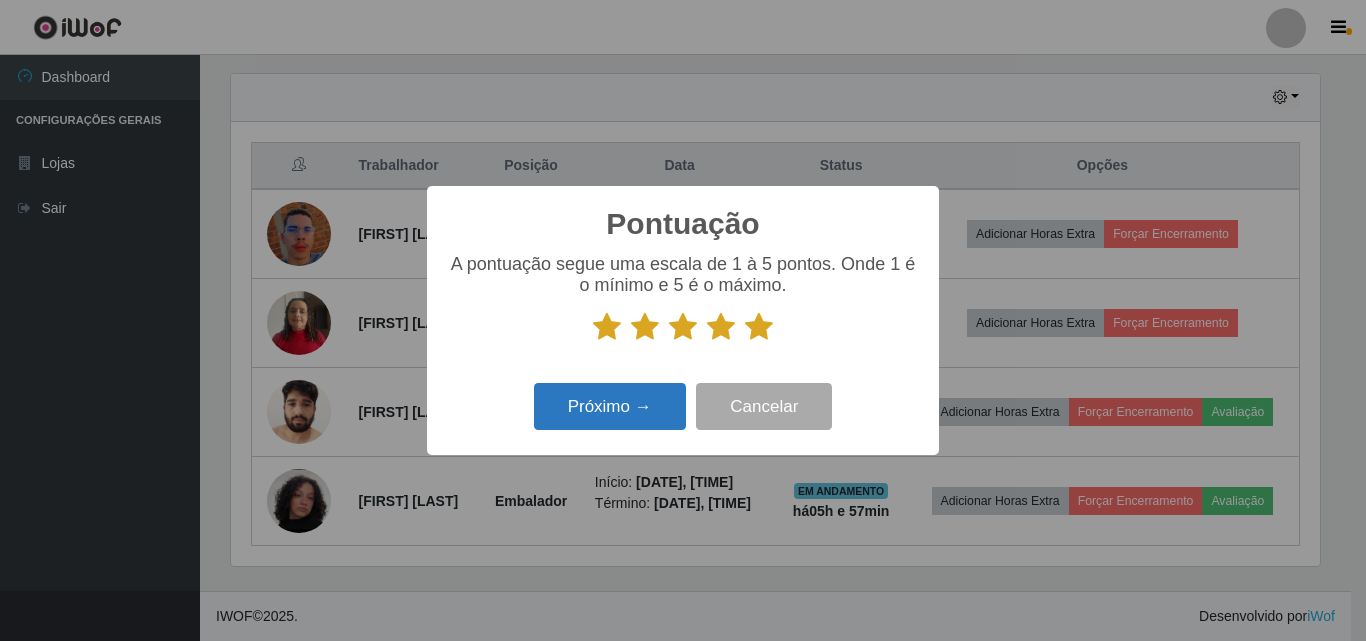 scroll, scrollTop: 999585, scrollLeft: 998911, axis: both 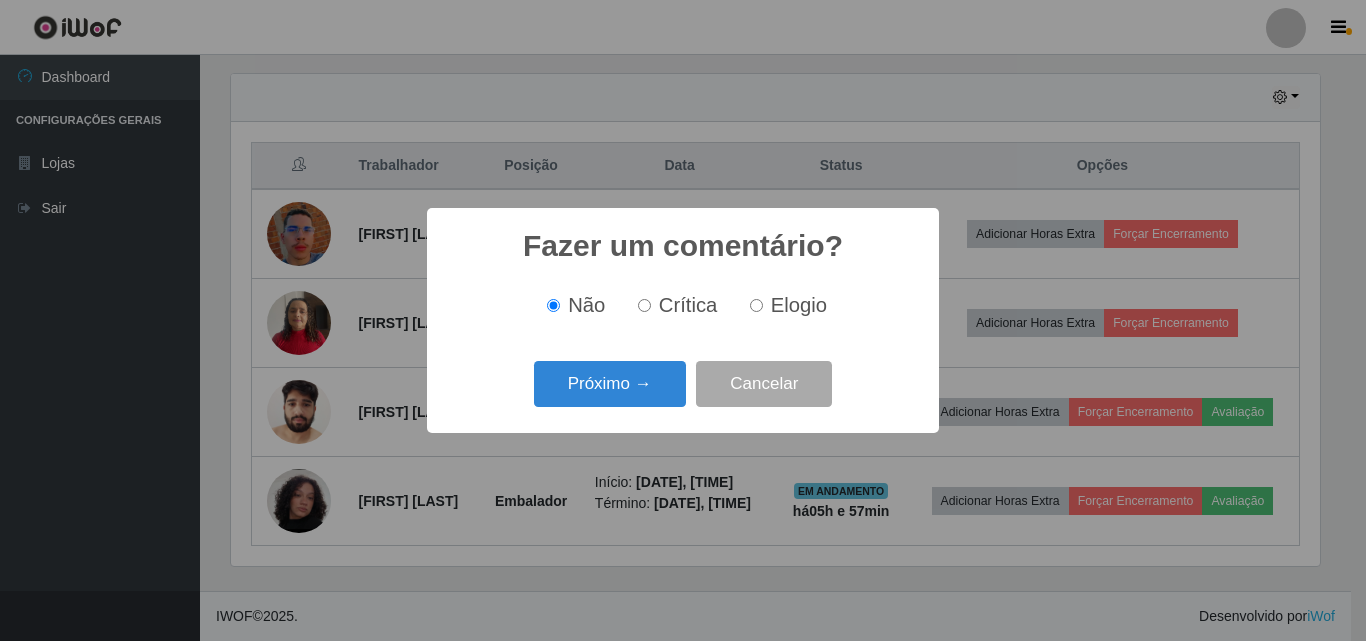 click on "Elogio" at bounding box center [784, 305] 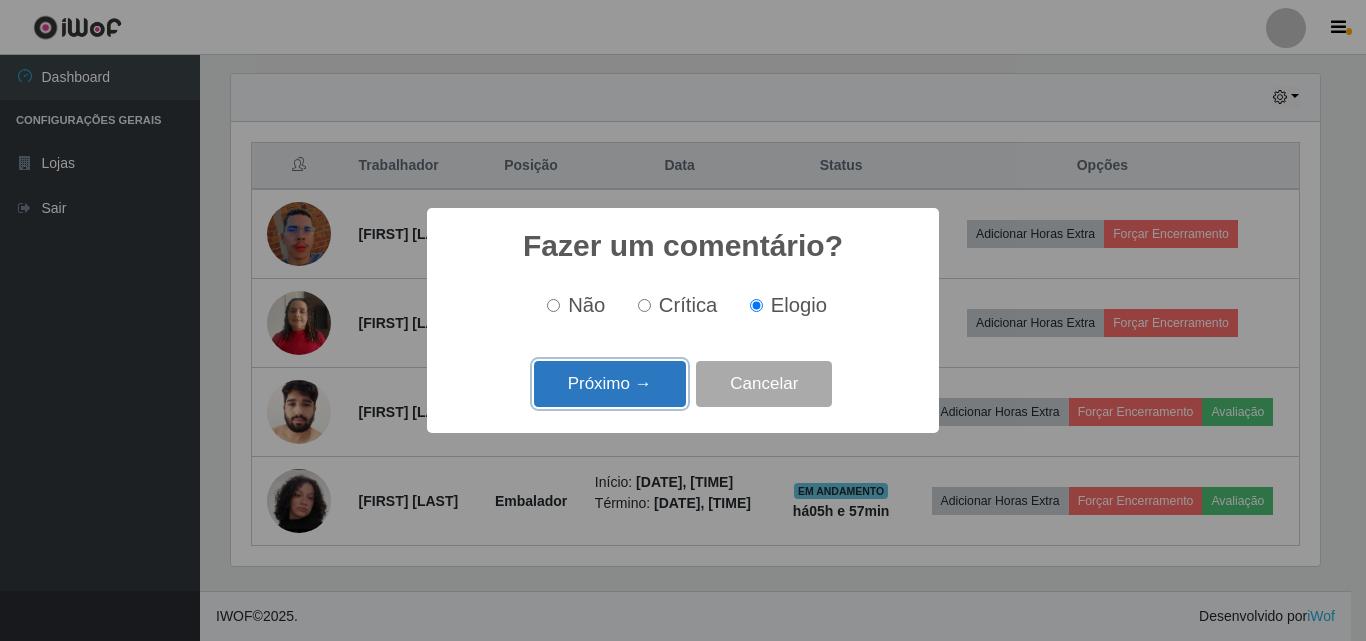 click on "Próximo →" at bounding box center (610, 384) 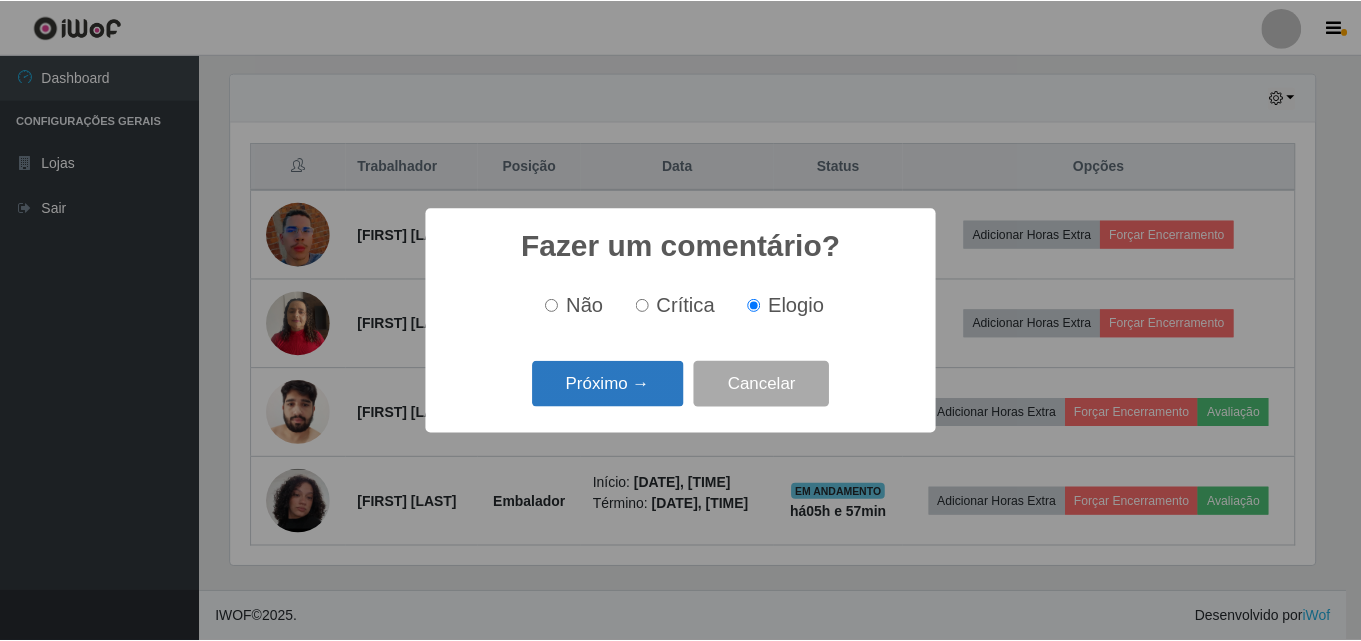 scroll, scrollTop: 999585, scrollLeft: 998911, axis: both 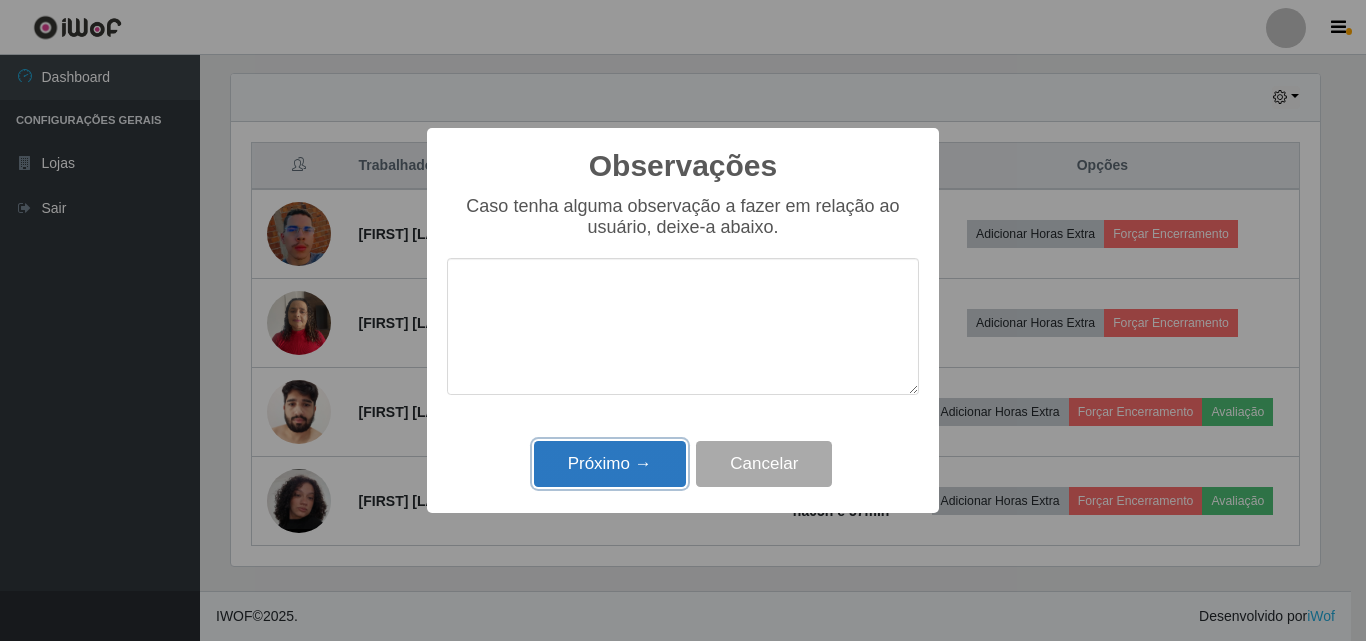 click on "Próximo →" at bounding box center [610, 464] 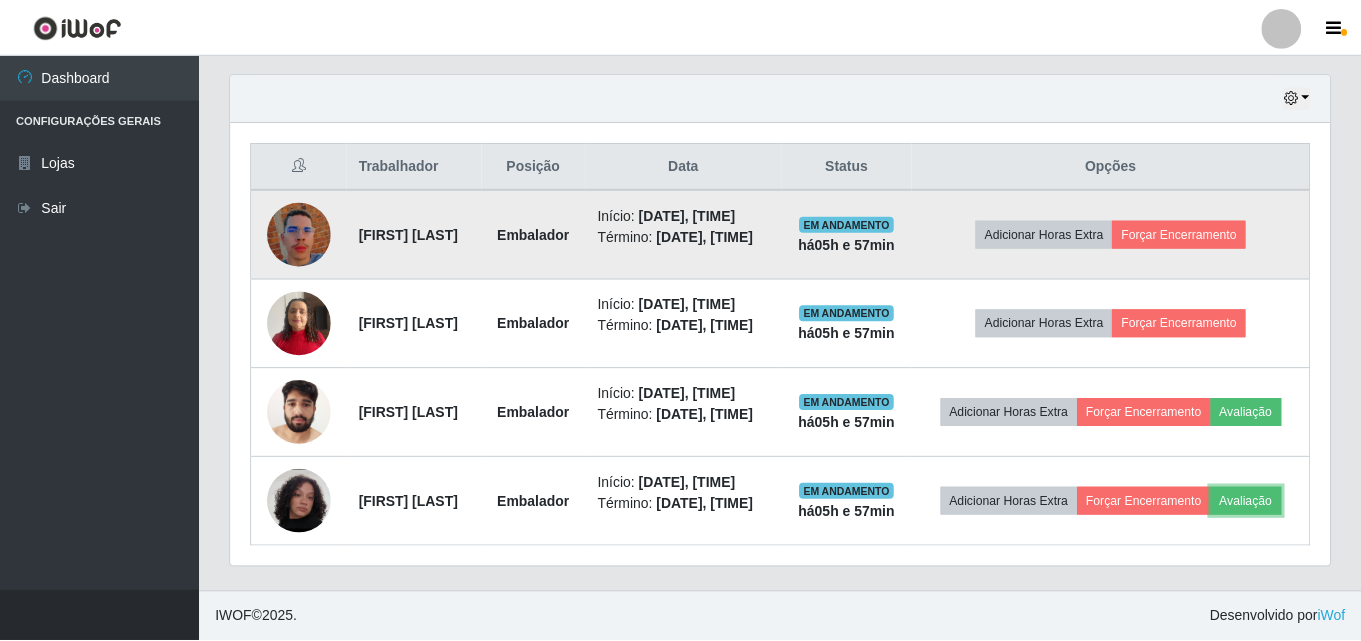 scroll, scrollTop: 999585, scrollLeft: 998901, axis: both 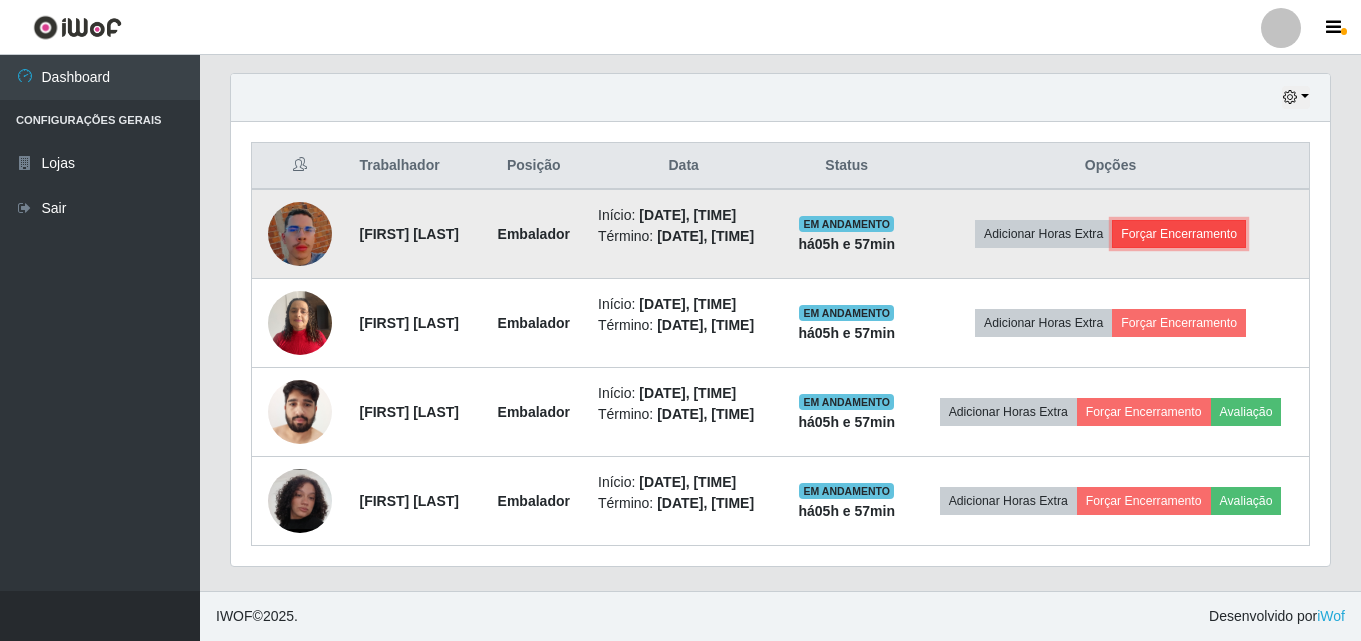 click on "Forçar Encerramento" at bounding box center [1179, 234] 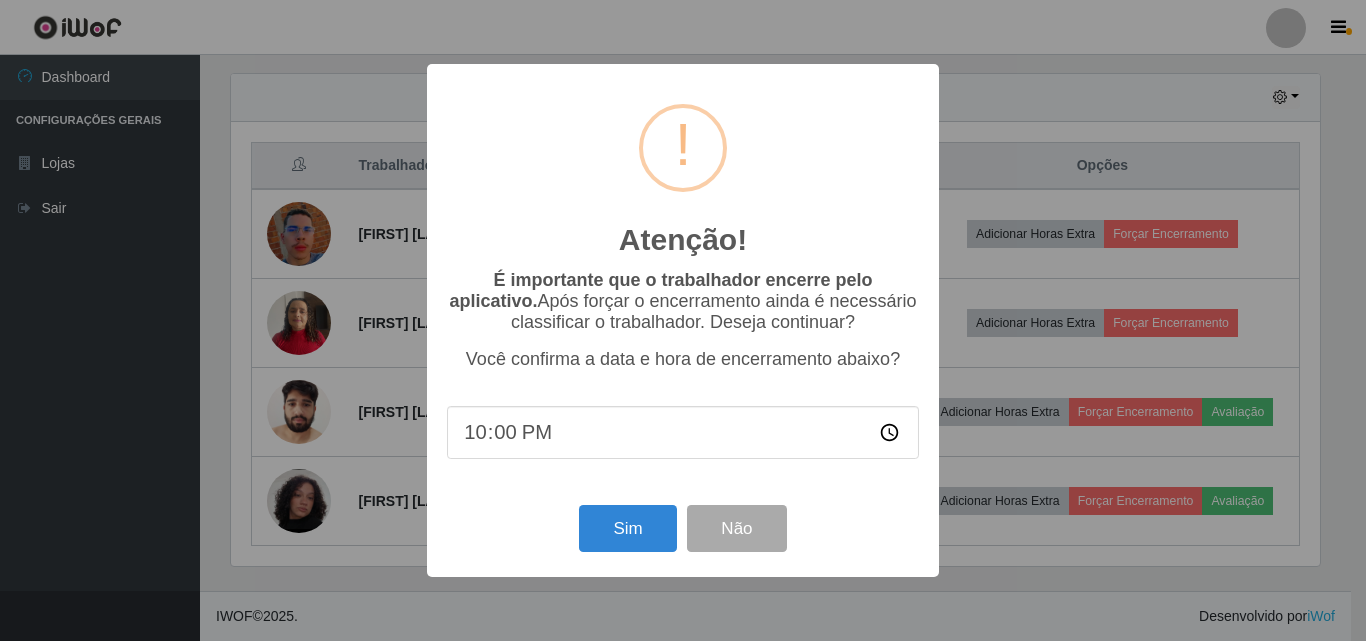 scroll 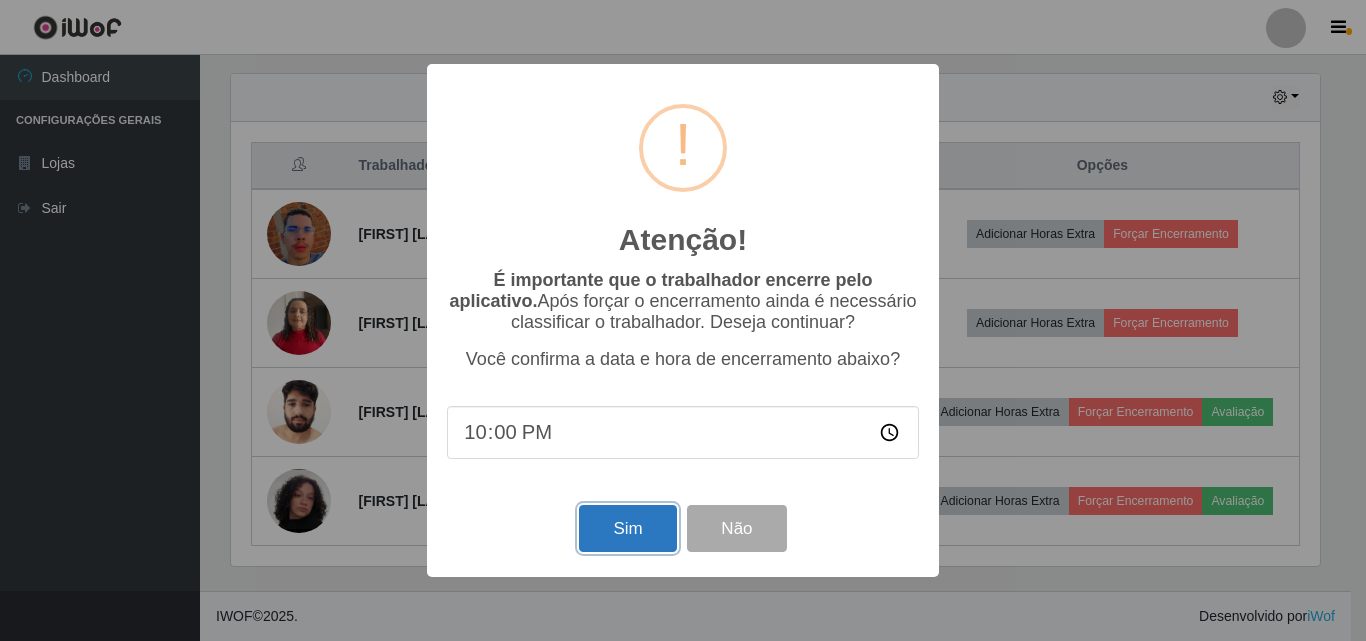 click on "Sim" at bounding box center (627, 528) 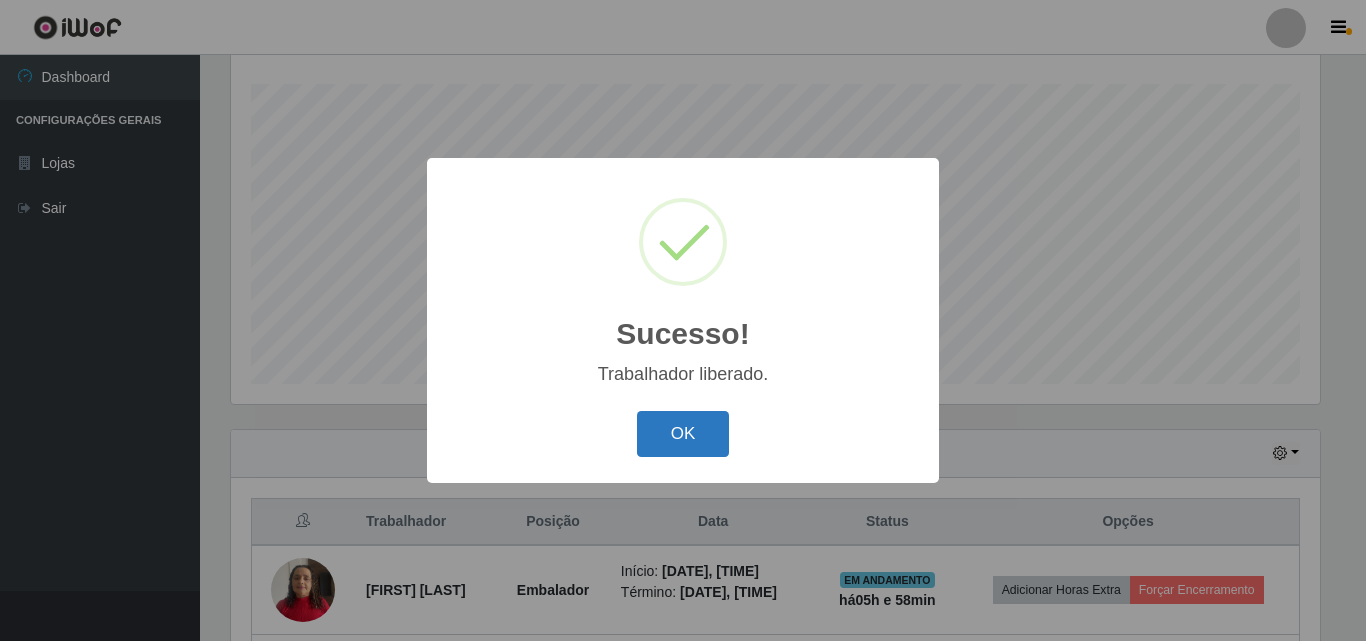 click on "OK" at bounding box center (683, 434) 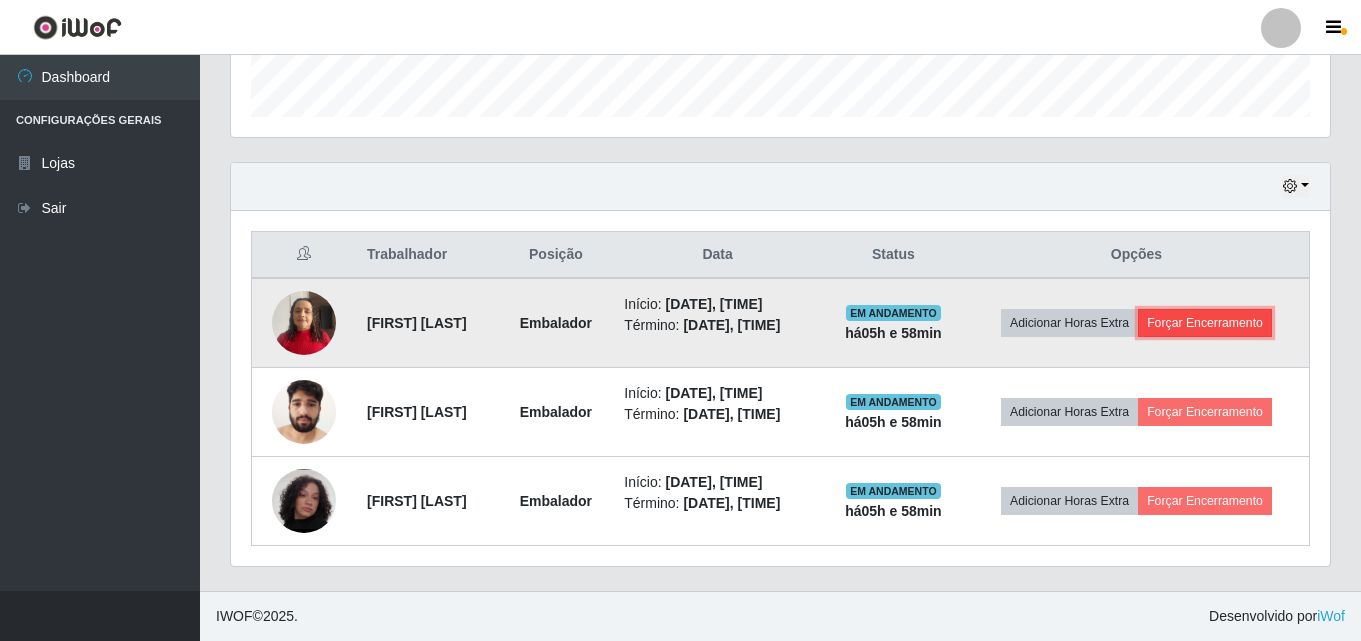 click on "Forçar Encerramento" at bounding box center (1205, 323) 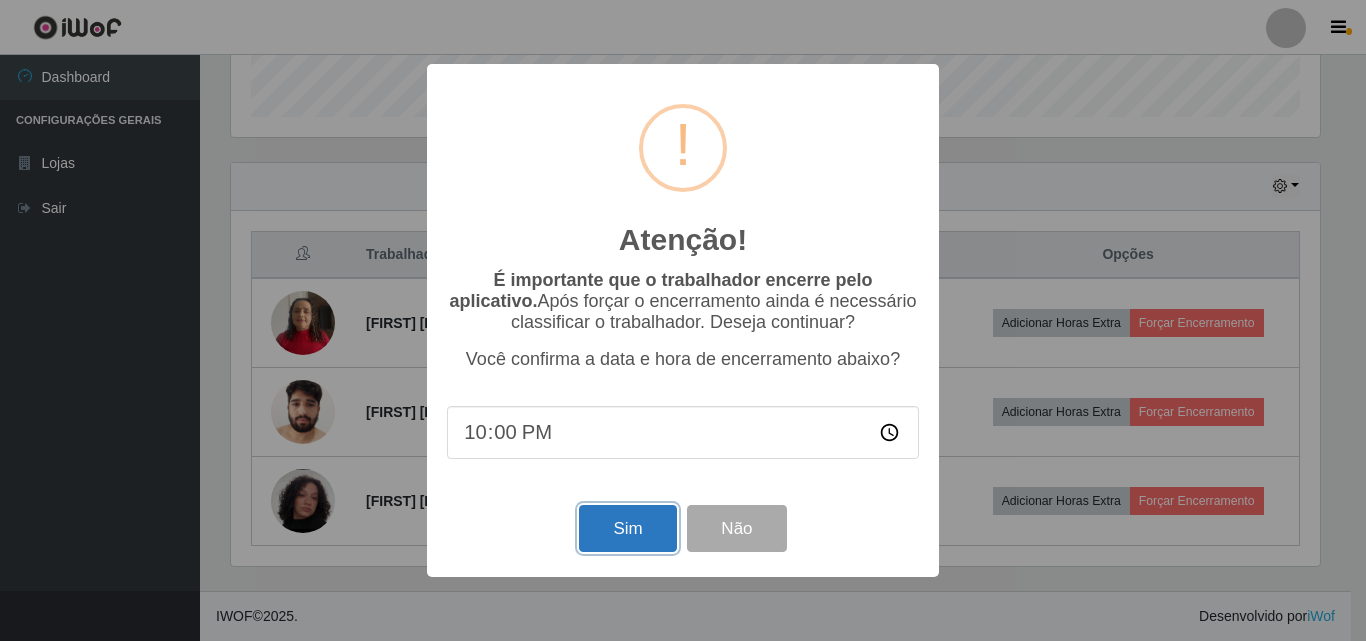 click on "Sim" at bounding box center (627, 528) 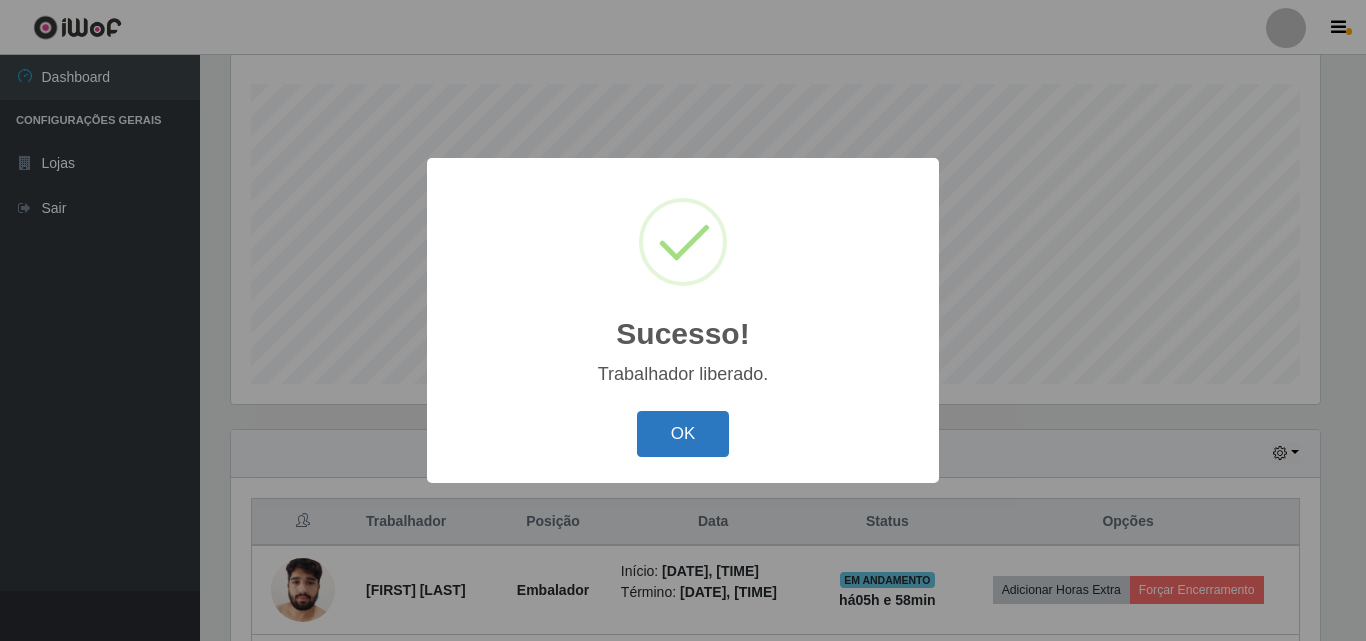 click on "OK" at bounding box center (683, 434) 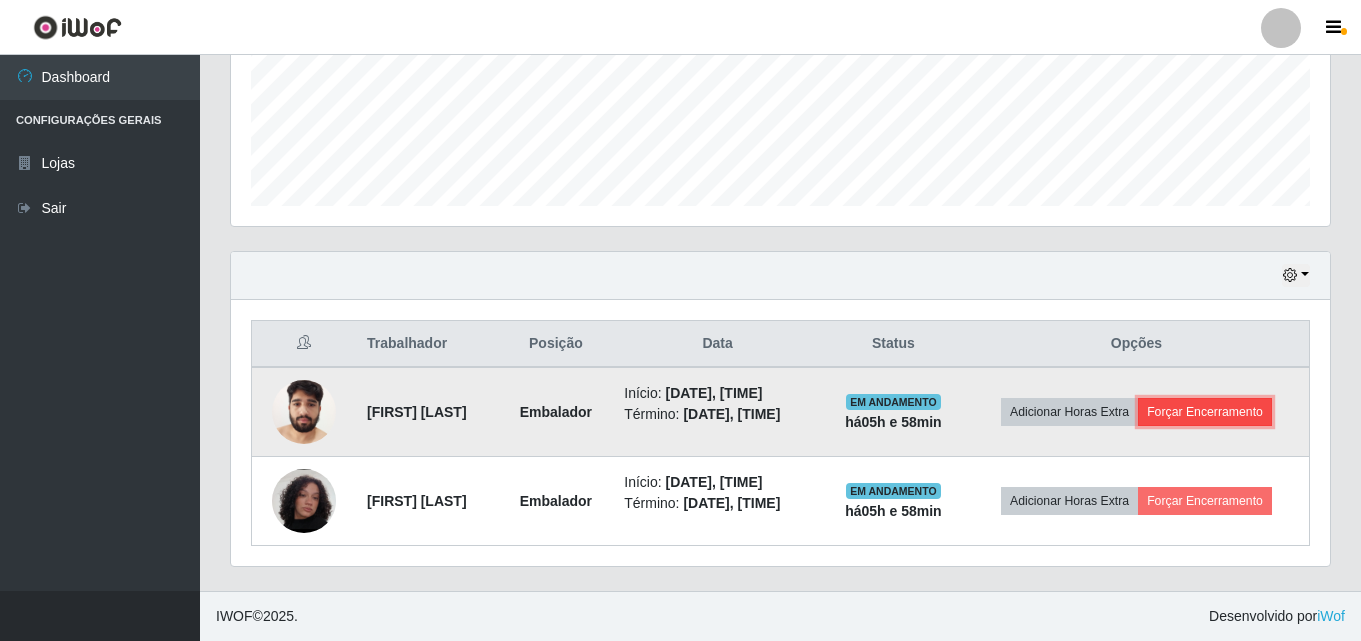click on "Forçar Encerramento" at bounding box center (1205, 412) 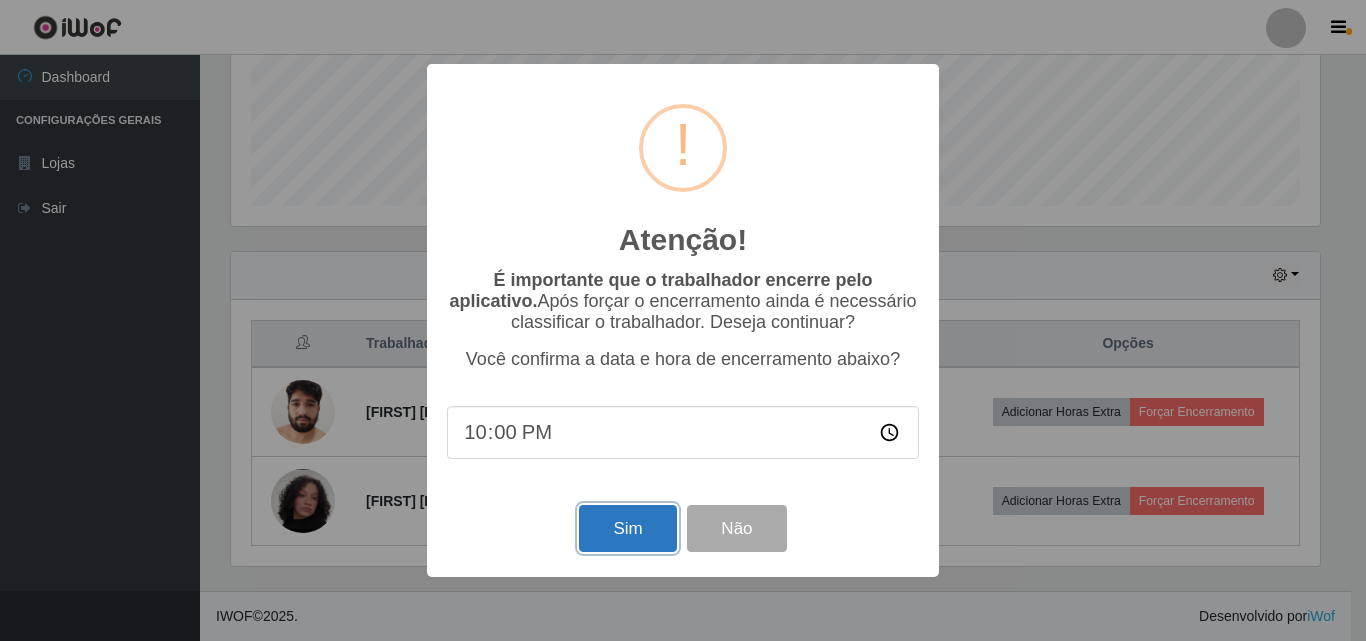 click on "Sim" at bounding box center [627, 528] 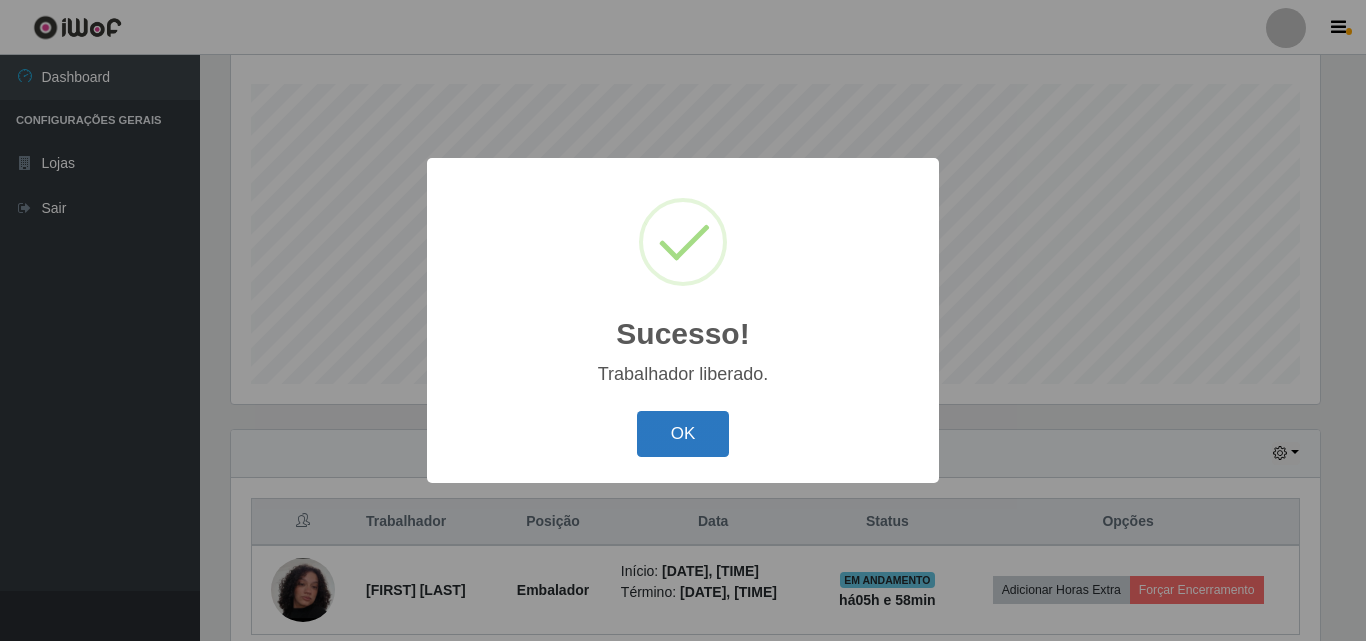 click on "OK" at bounding box center (683, 434) 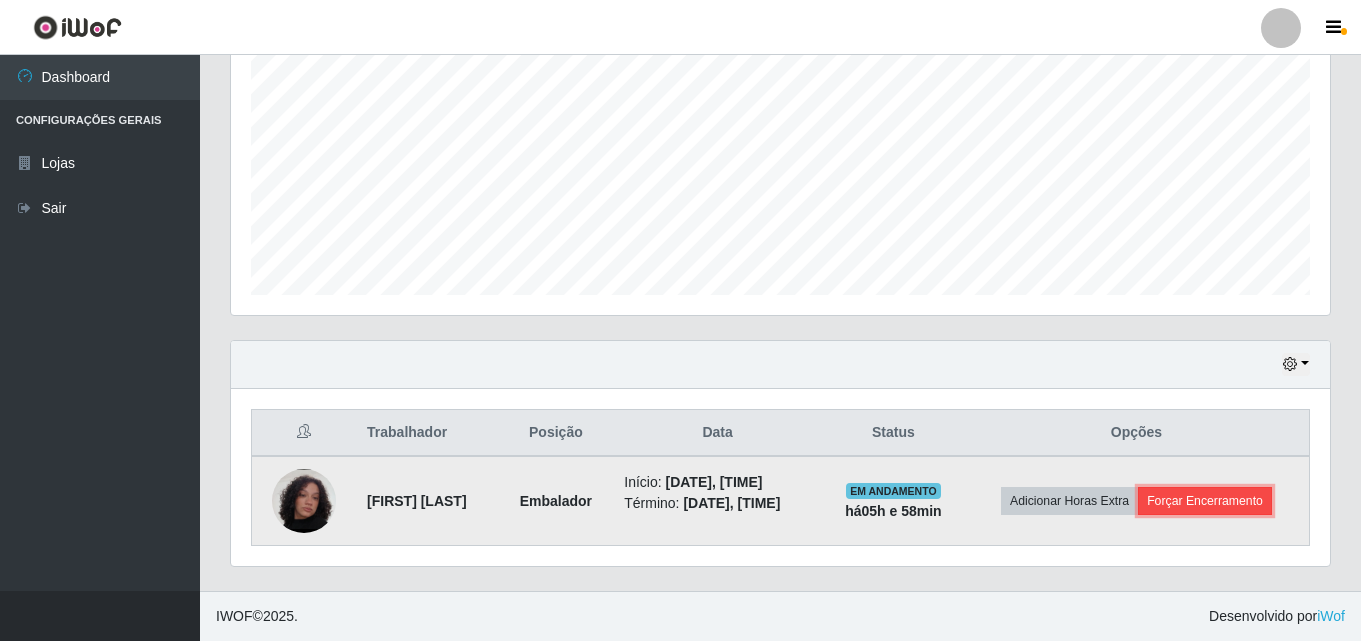 click on "Forçar Encerramento" at bounding box center [1205, 501] 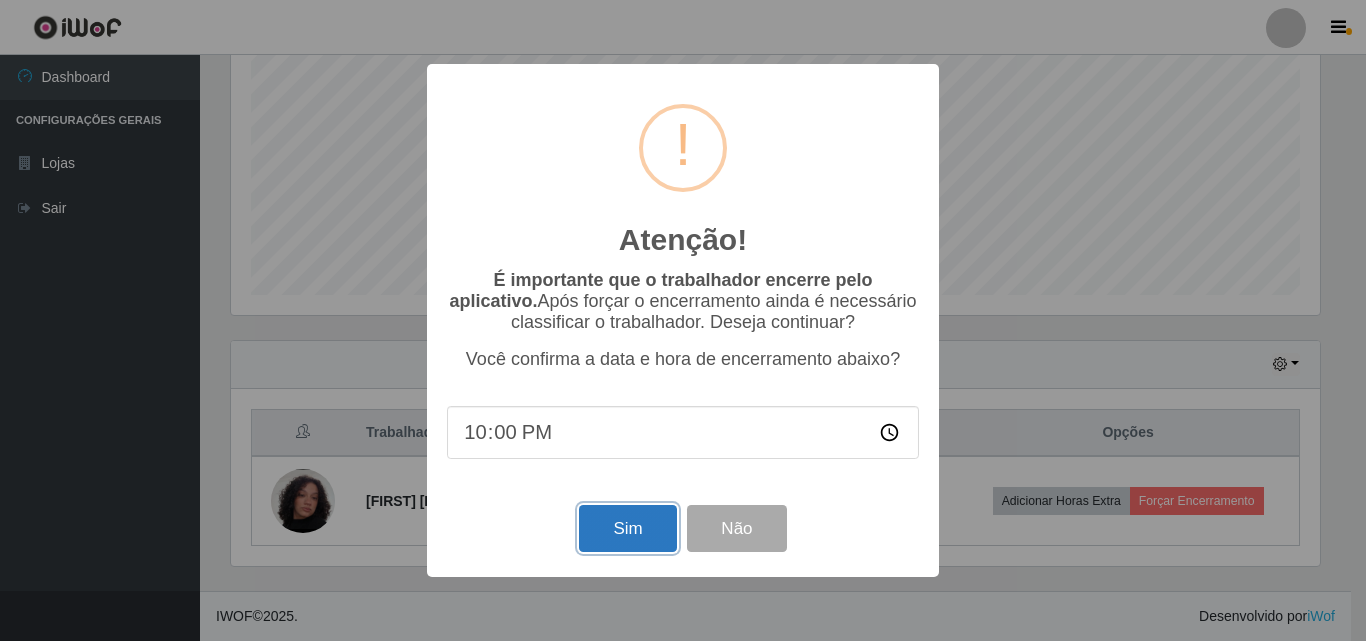 click on "Sim" at bounding box center (627, 528) 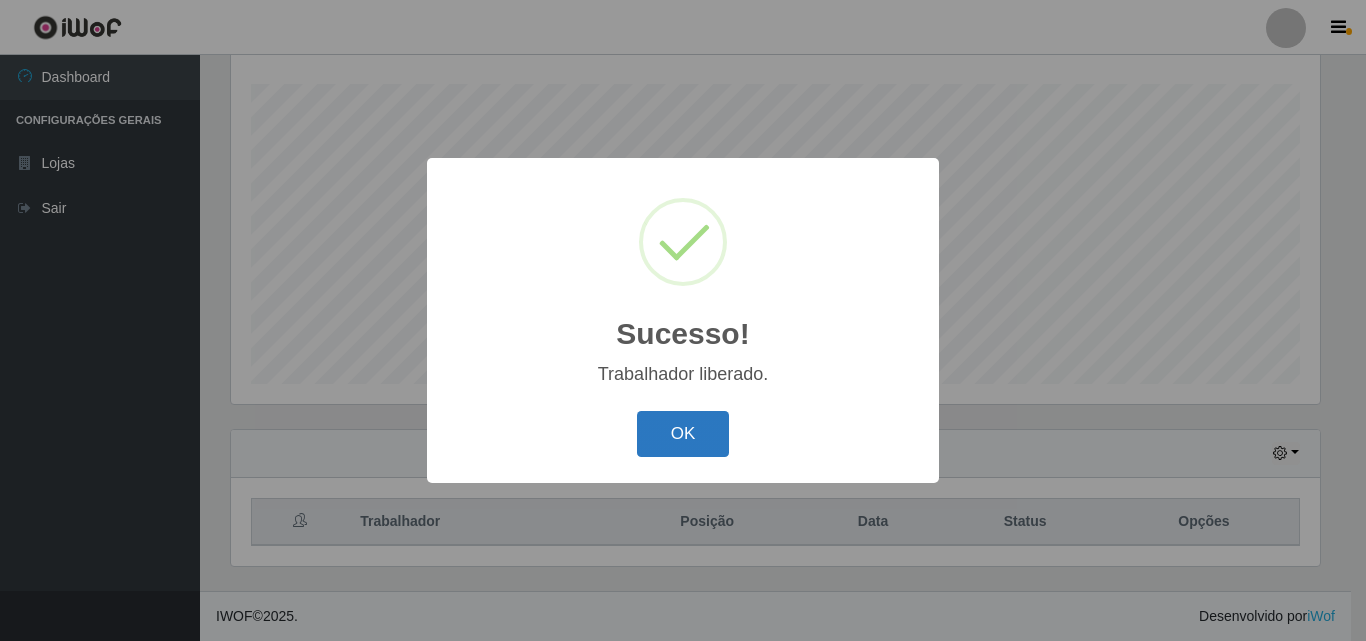 click on "OK" at bounding box center [683, 434] 